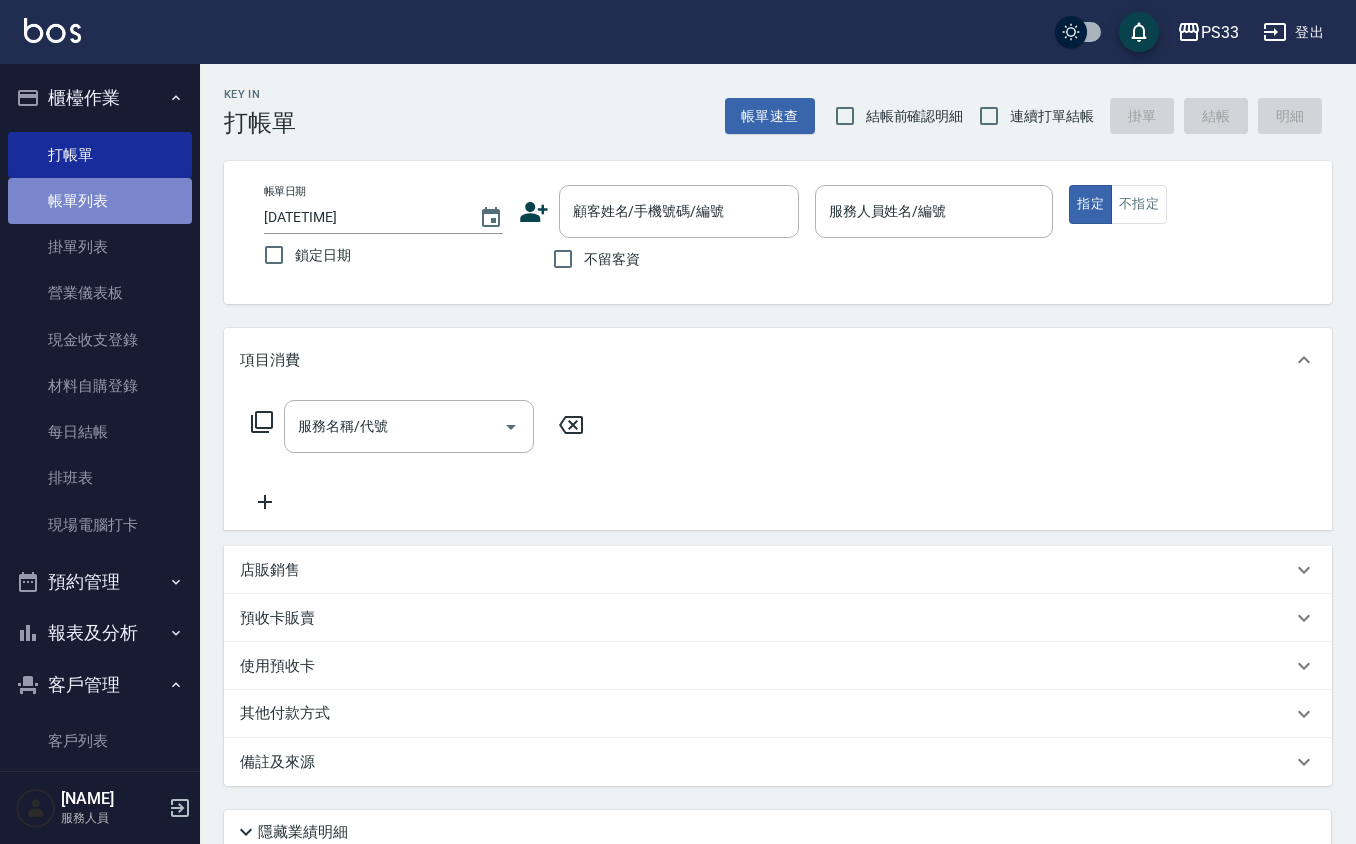 click on "帳單列表" at bounding box center (100, 201) 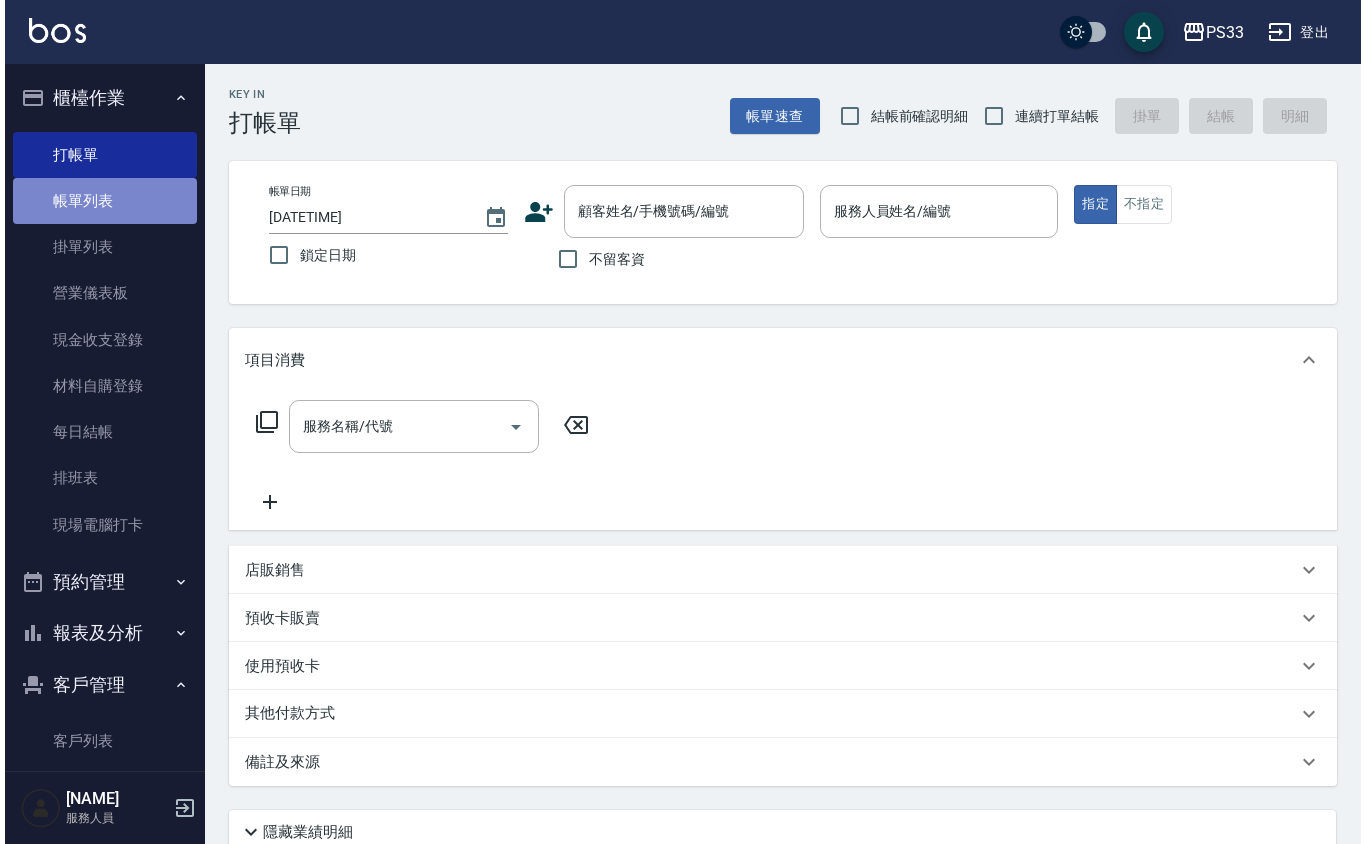scroll, scrollTop: 0, scrollLeft: 0, axis: both 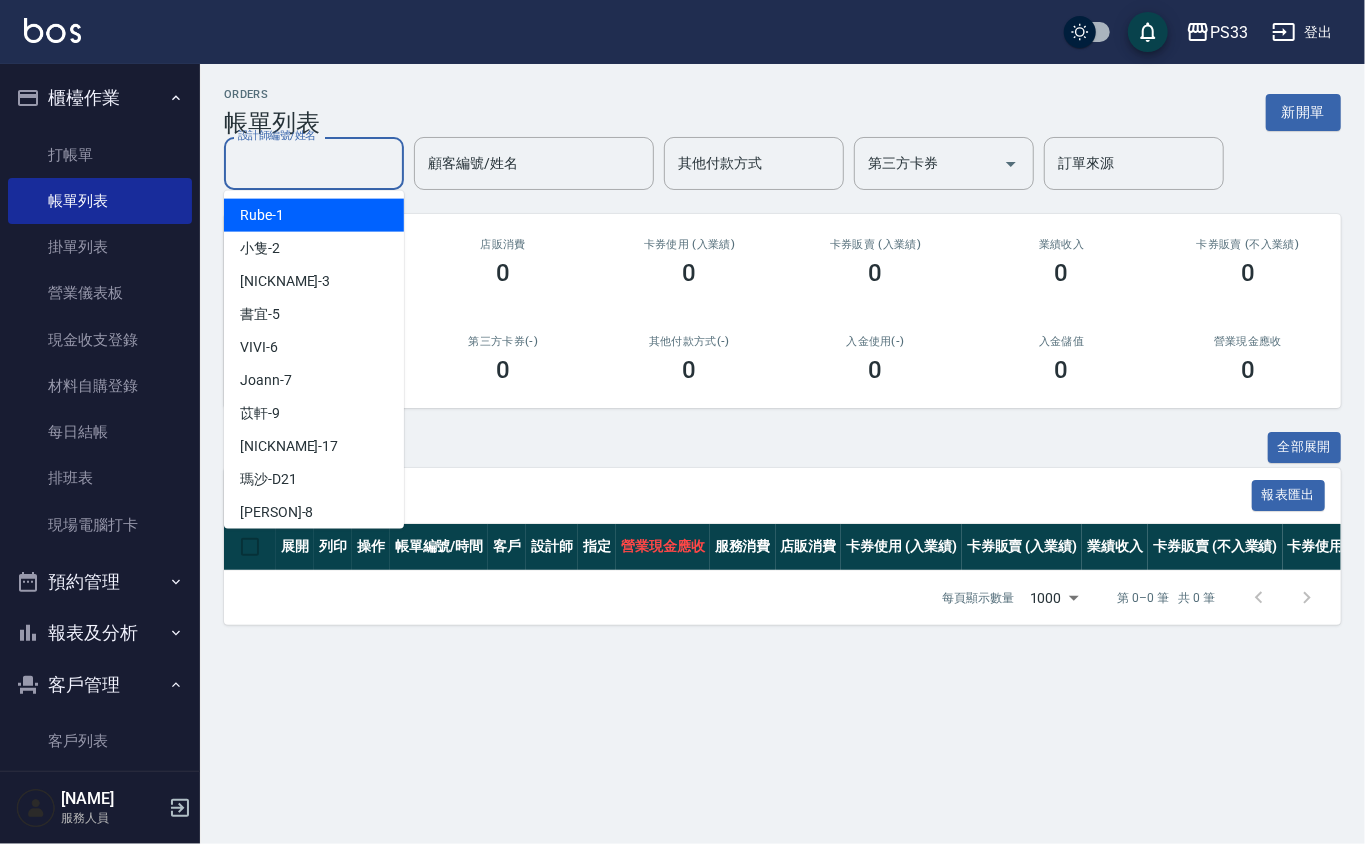 click on "設計師編號/姓名 設計師編號/姓名 顧客編號/姓名 顧客編號/姓名 其他付款方式 其他付款方式 第三方卡券 第三方卡券 訂單來源 訂單來源" at bounding box center [782, 163] 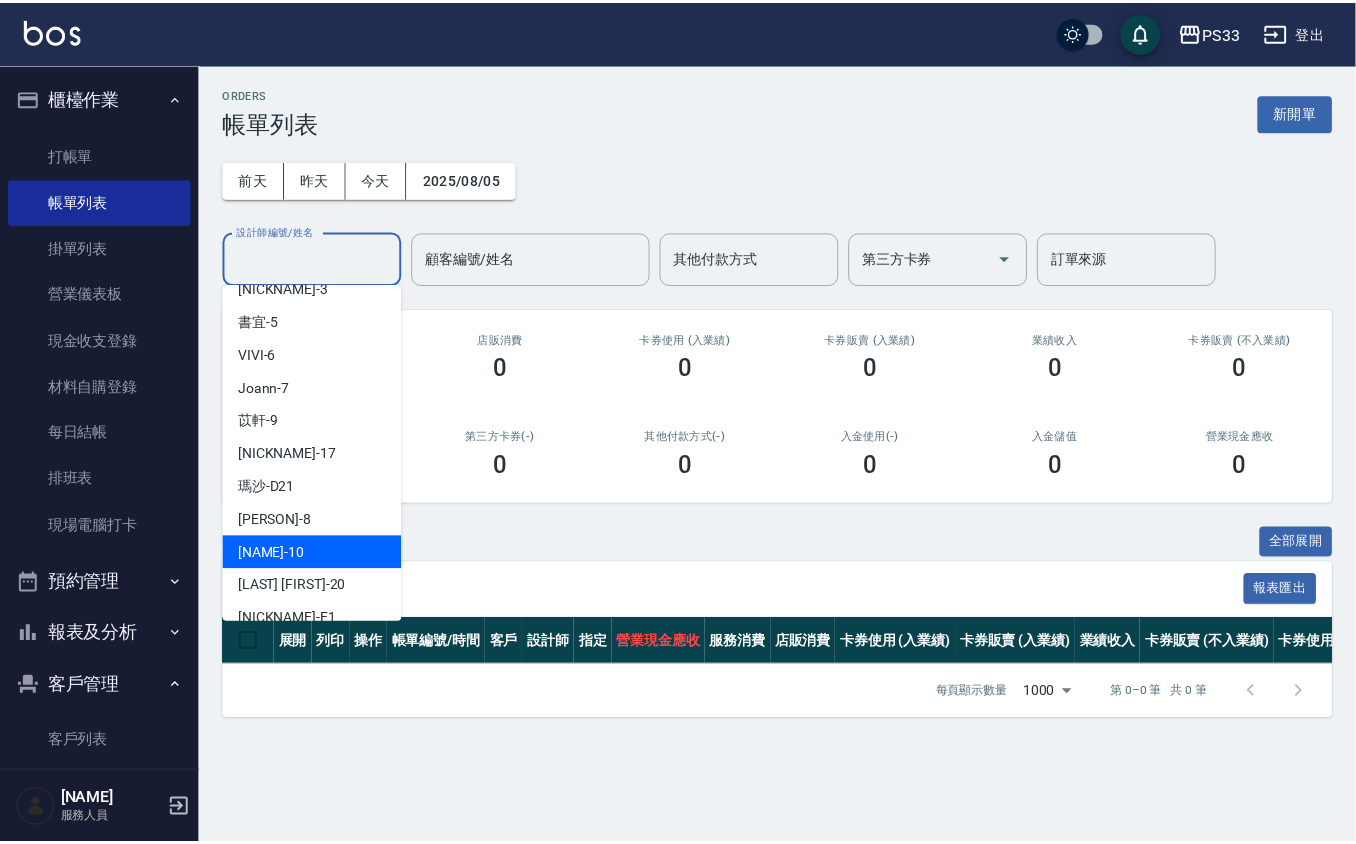 scroll, scrollTop: 133, scrollLeft: 0, axis: vertical 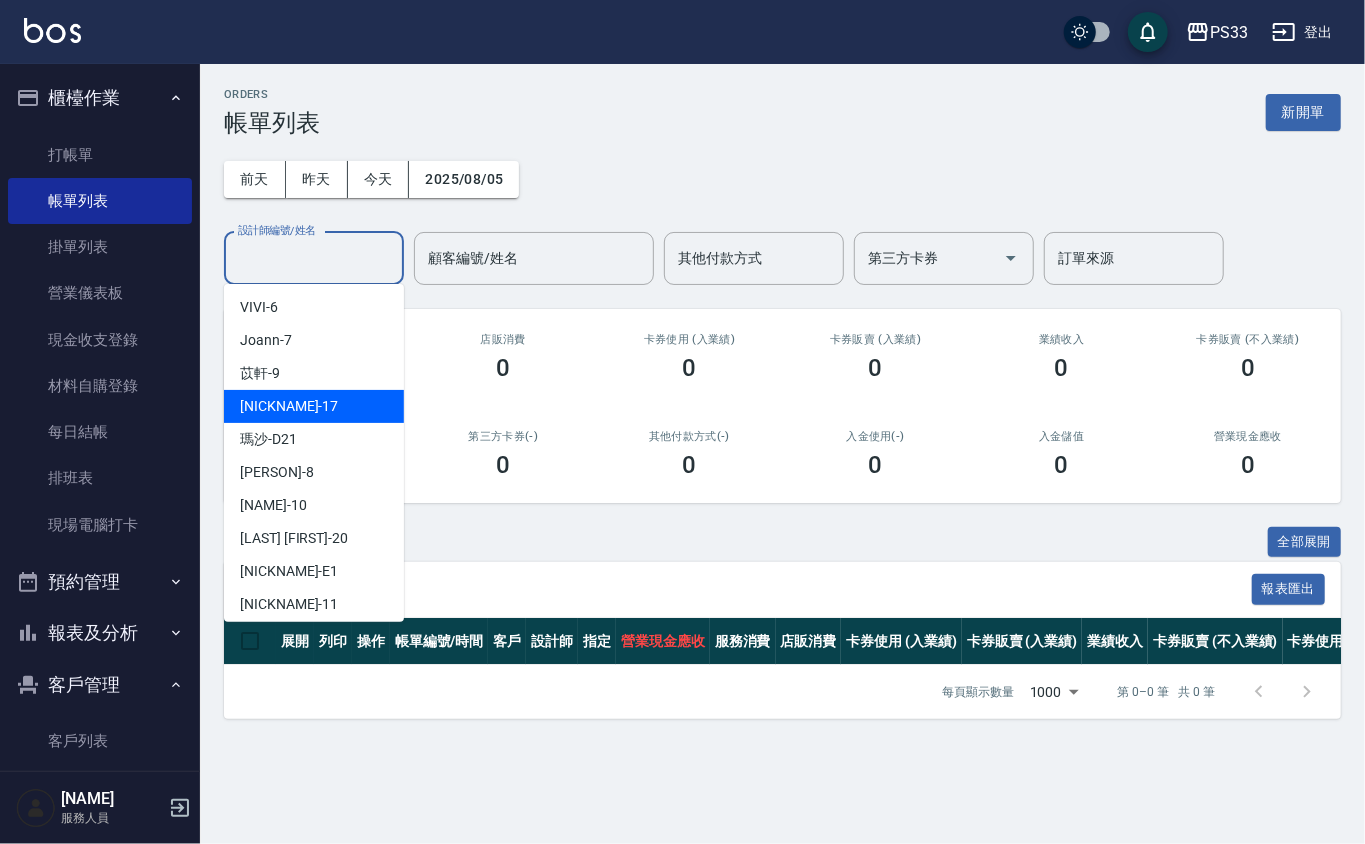 click on "嘉珮 -17" at bounding box center [314, 406] 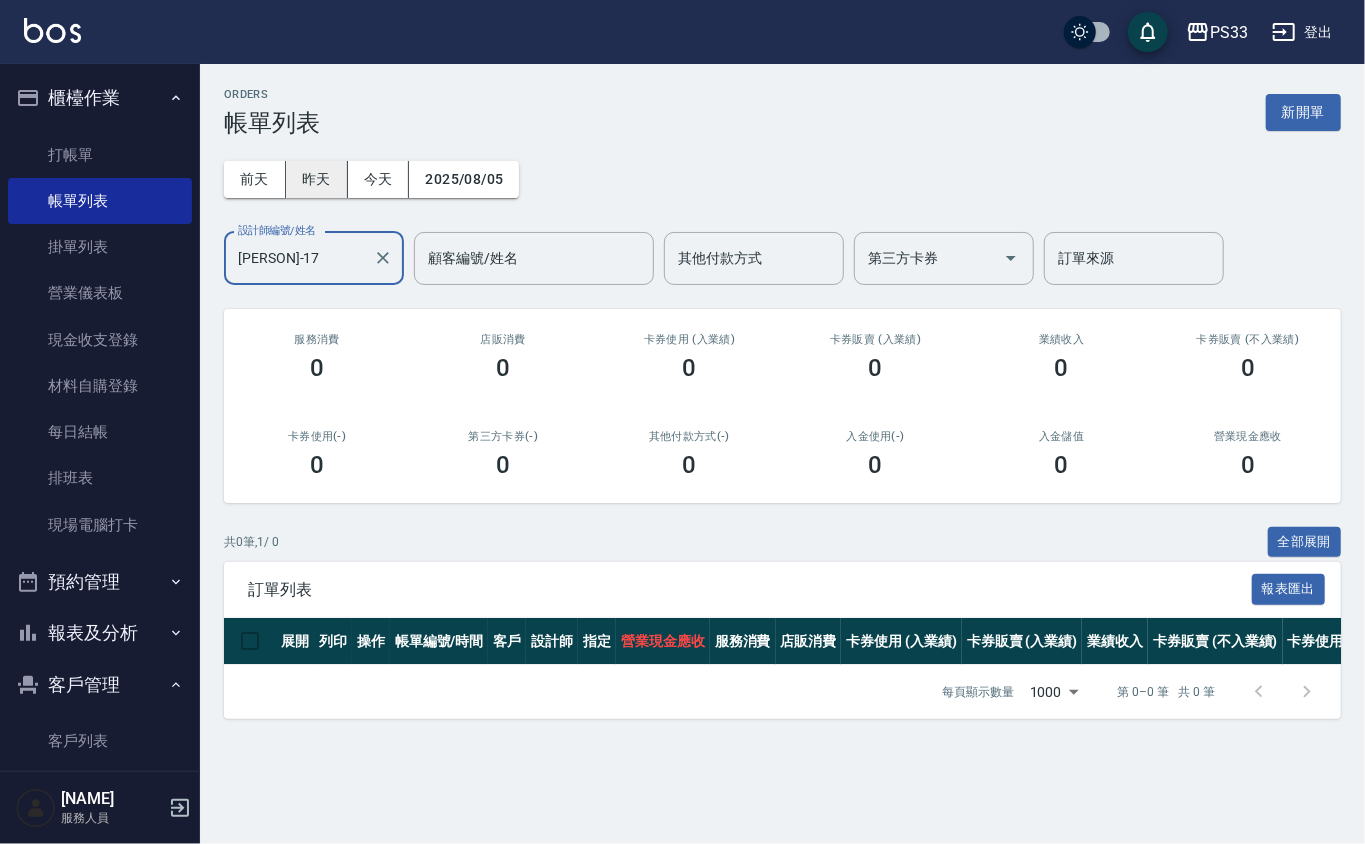 click on "昨天" at bounding box center [317, 179] 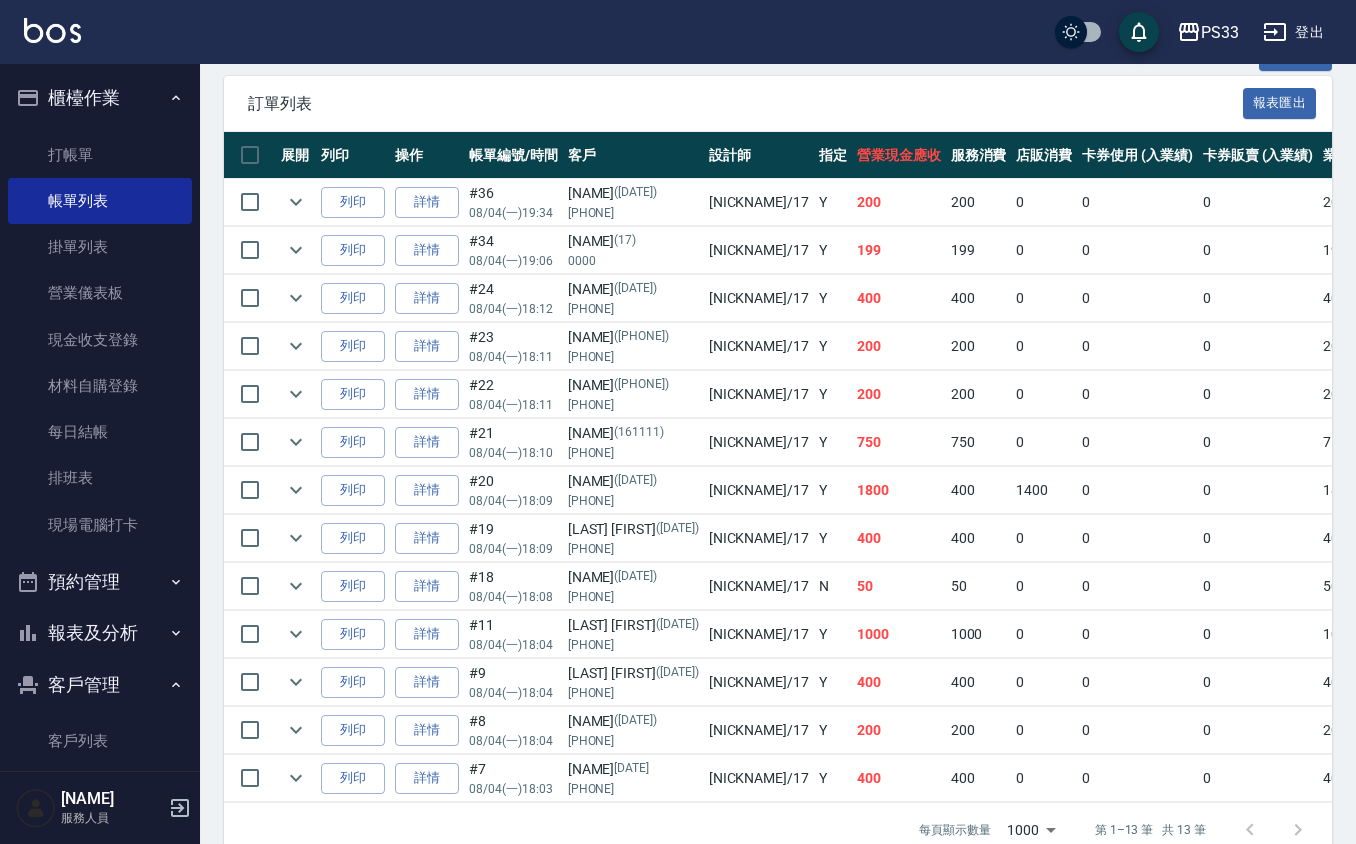 scroll, scrollTop: 533, scrollLeft: 0, axis: vertical 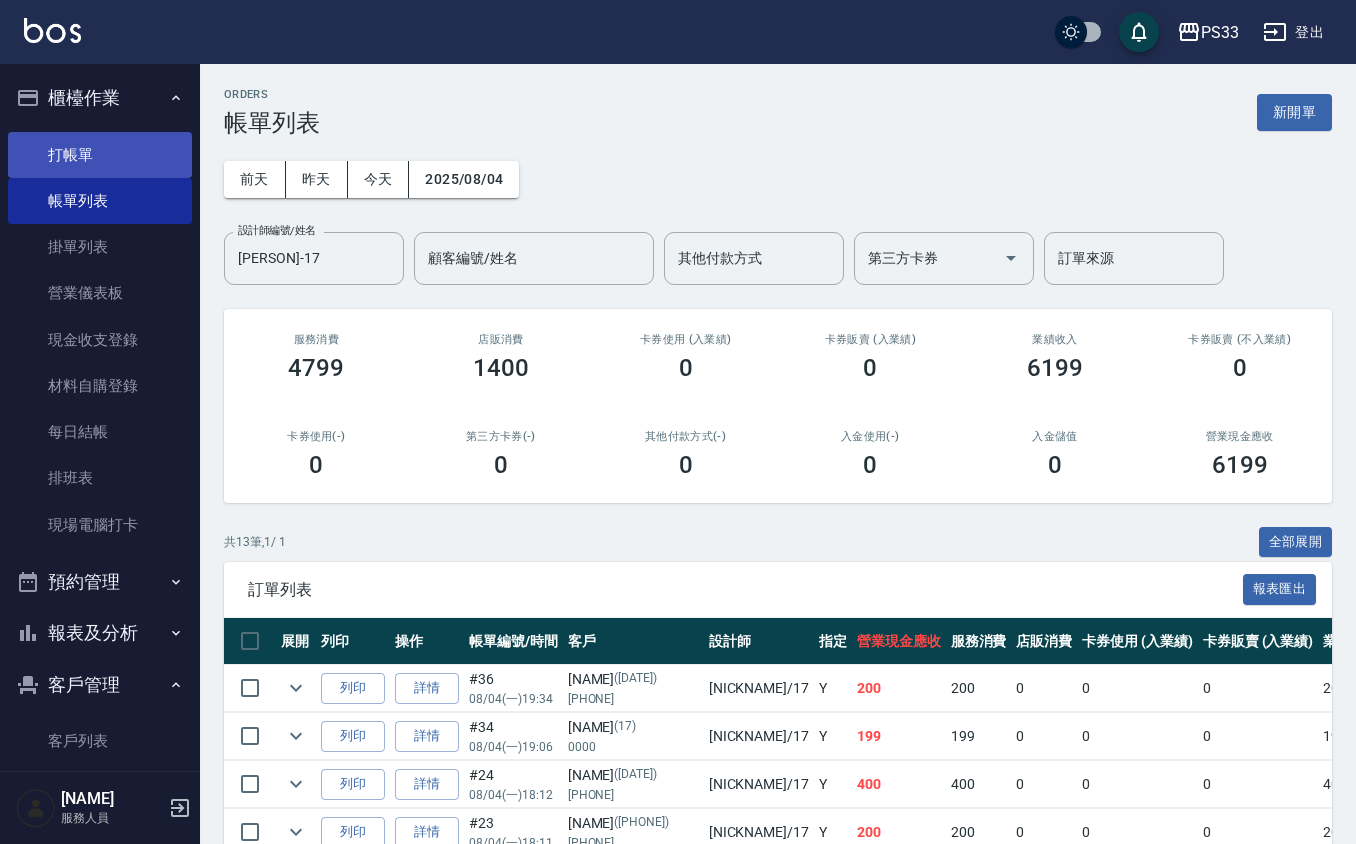 click on "打帳單" at bounding box center [100, 155] 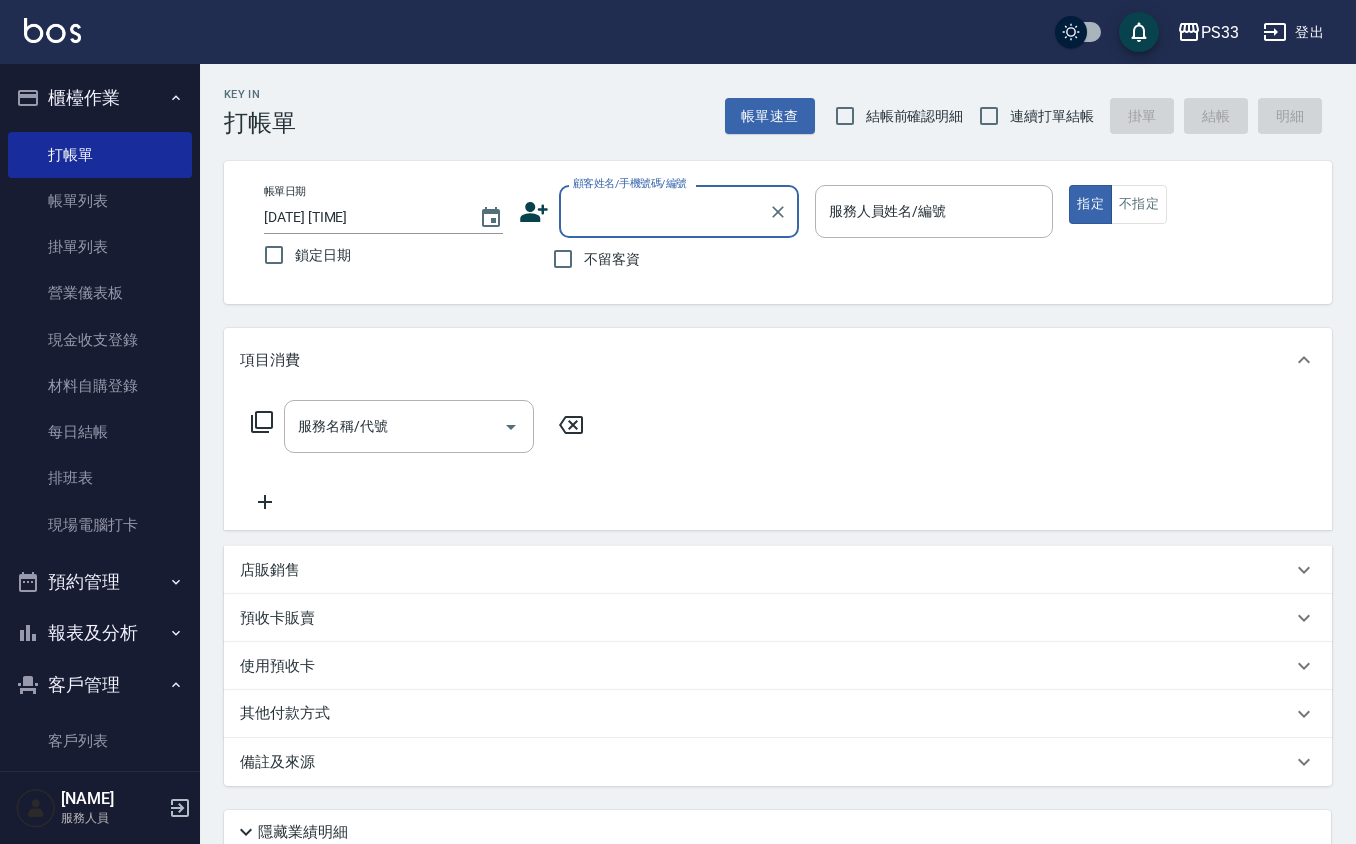 click on "顧客姓名/手機號碼/編號" at bounding box center (664, 211) 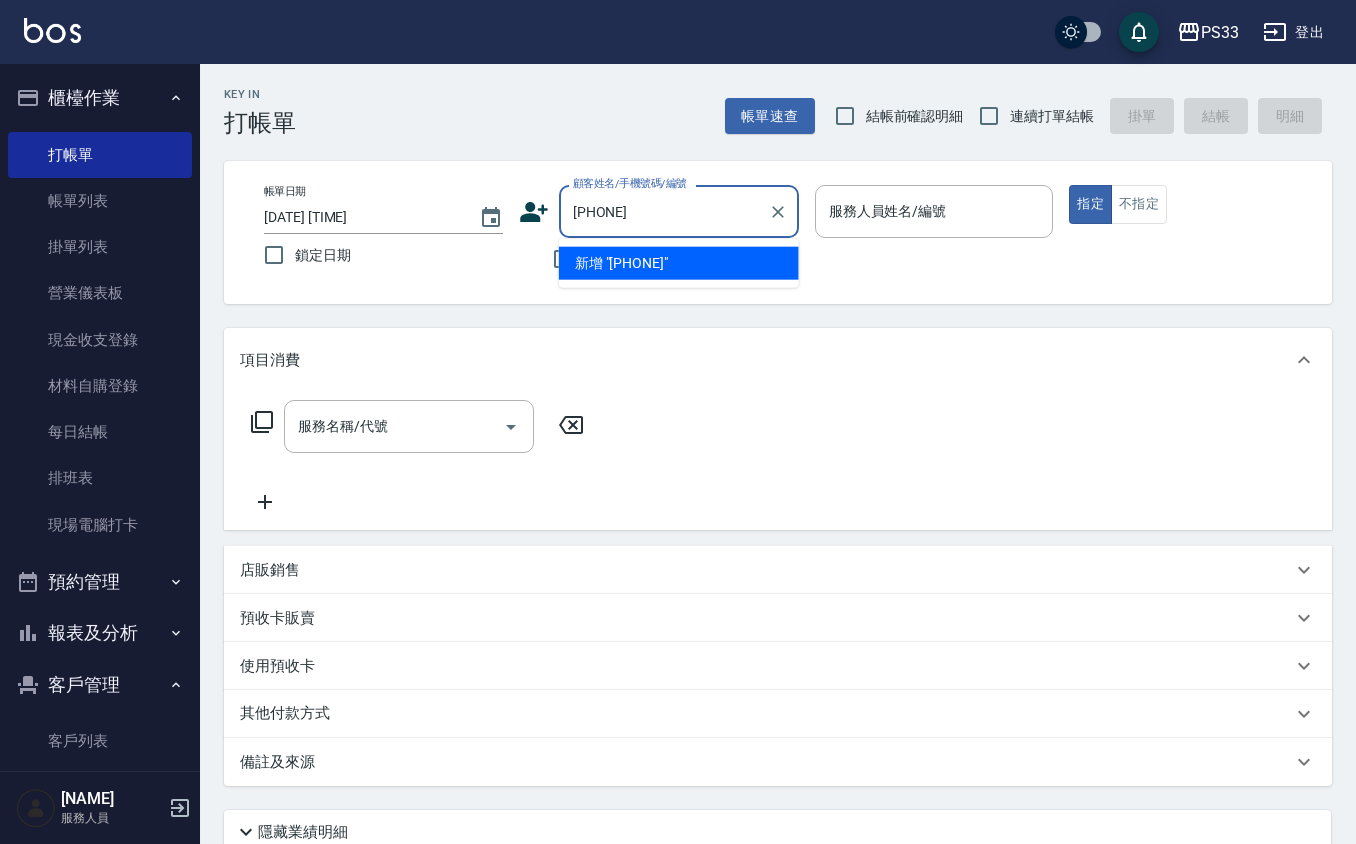 type on "[PHONE]" 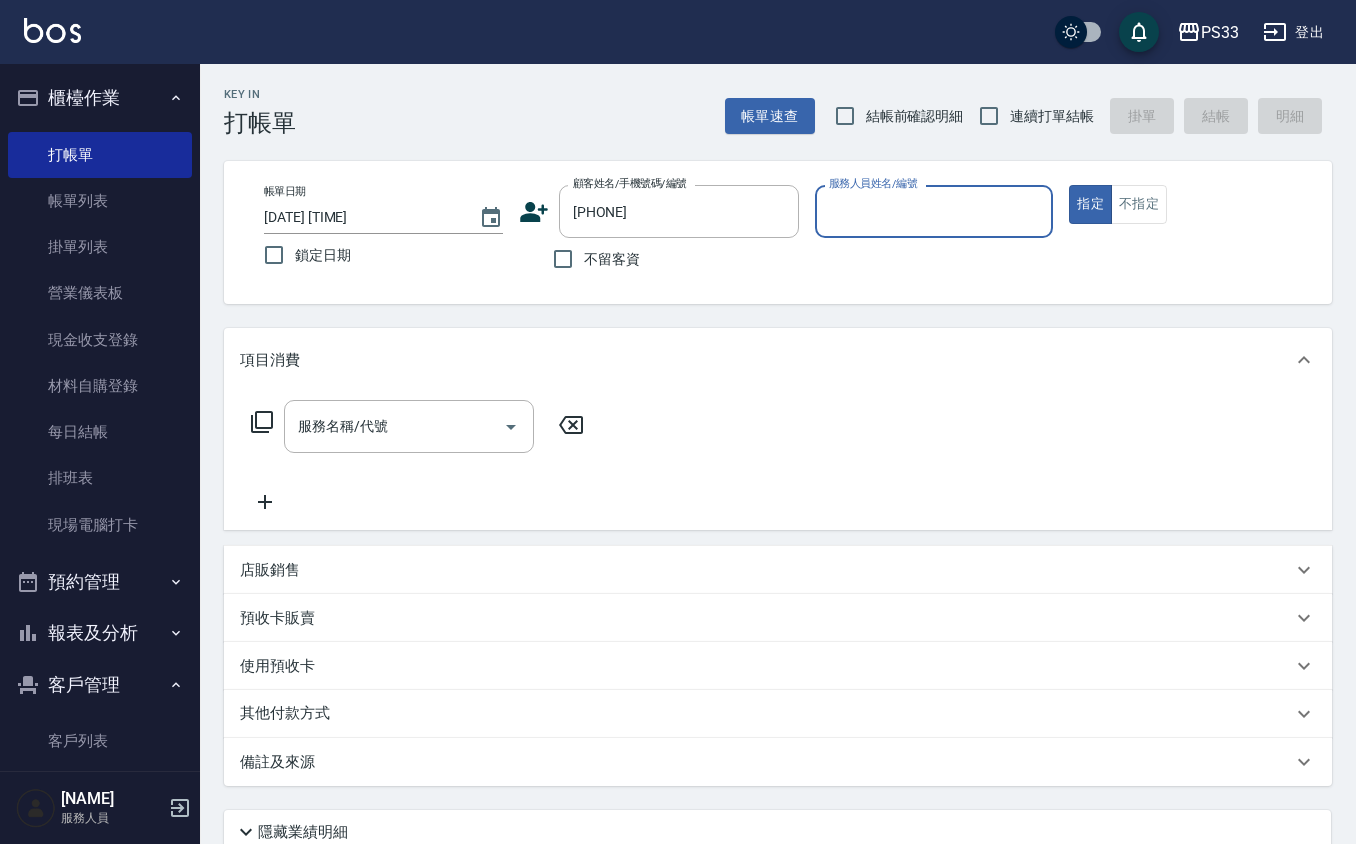 click on "指定" at bounding box center (1090, 204) 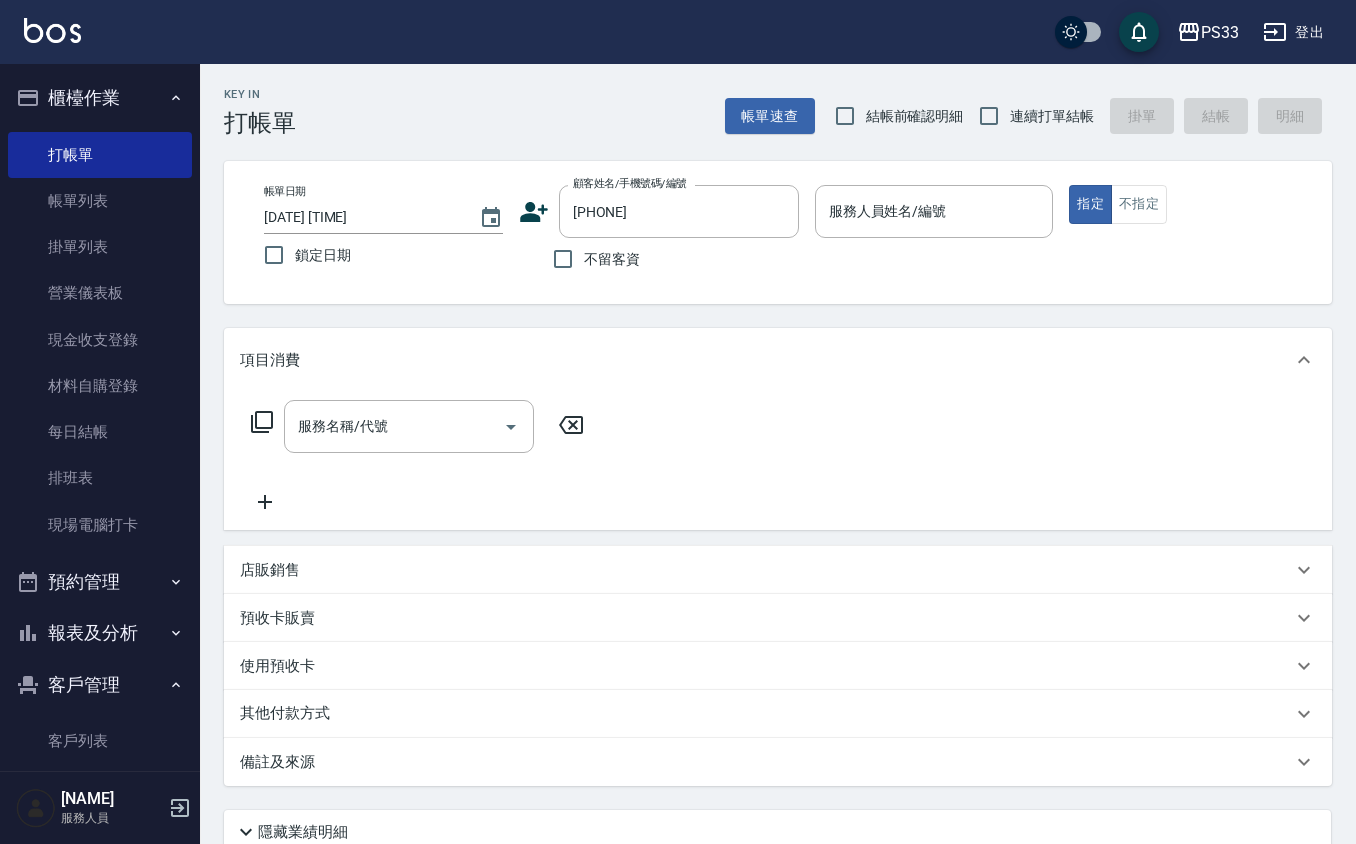 click 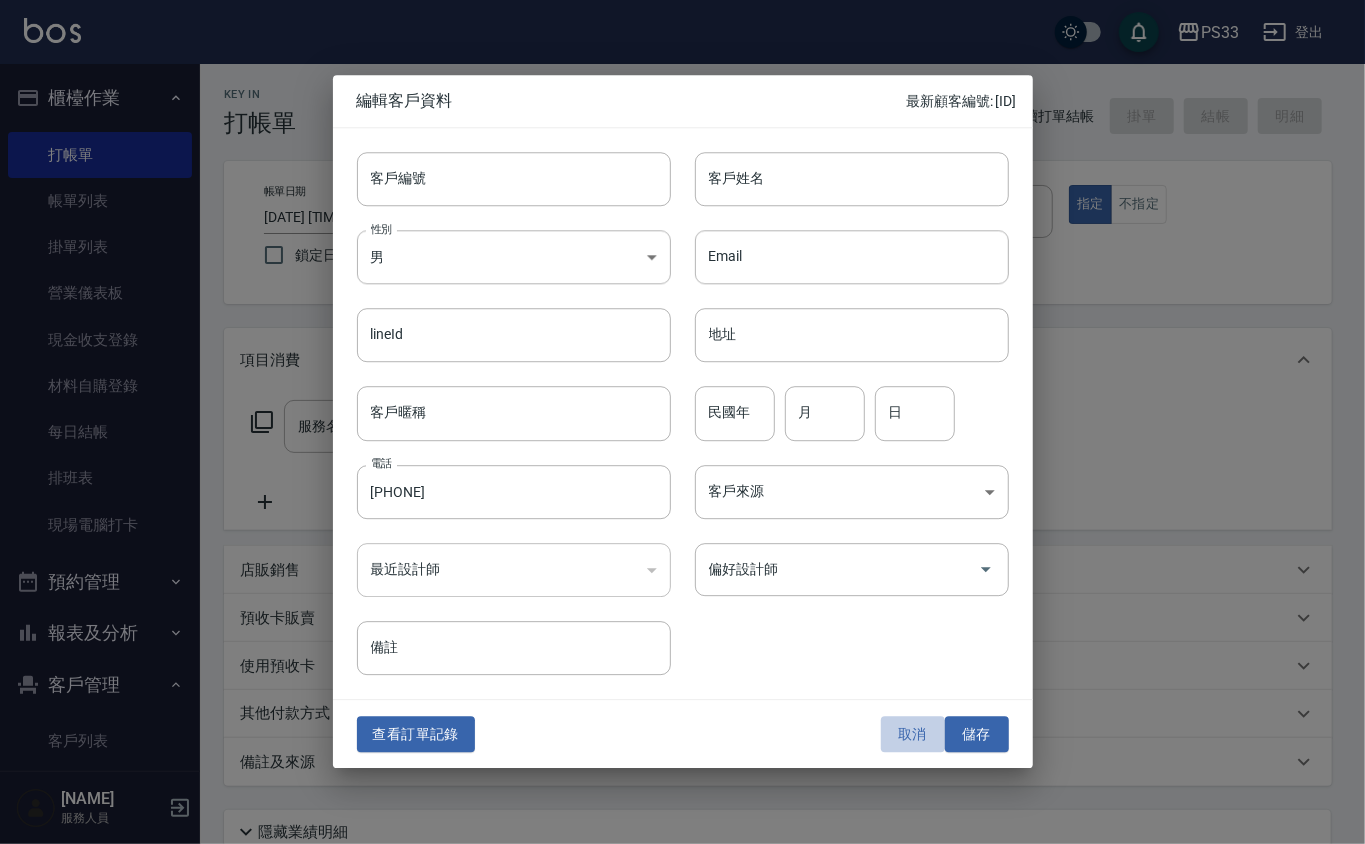 click on "取消" at bounding box center (913, 734) 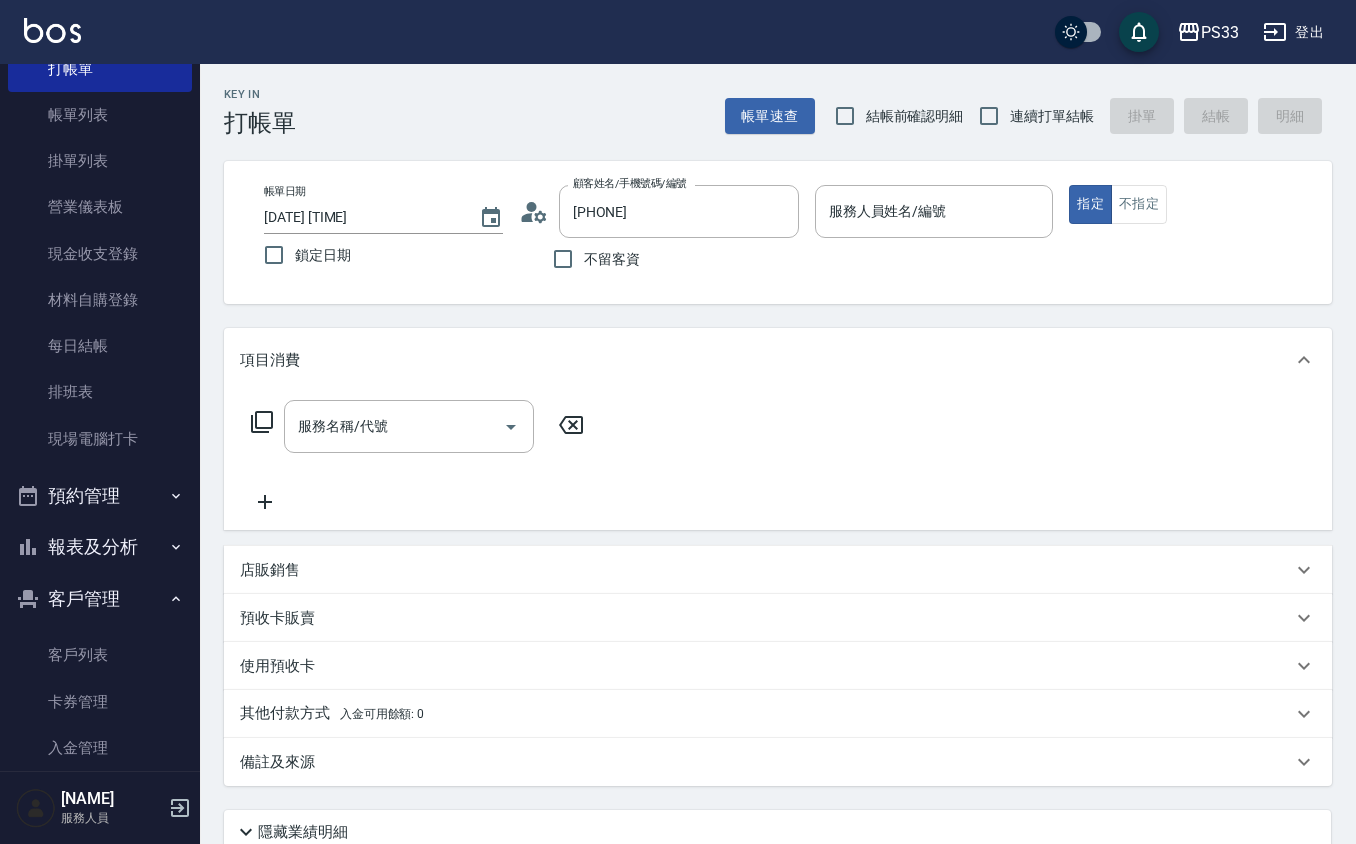 scroll, scrollTop: 133, scrollLeft: 0, axis: vertical 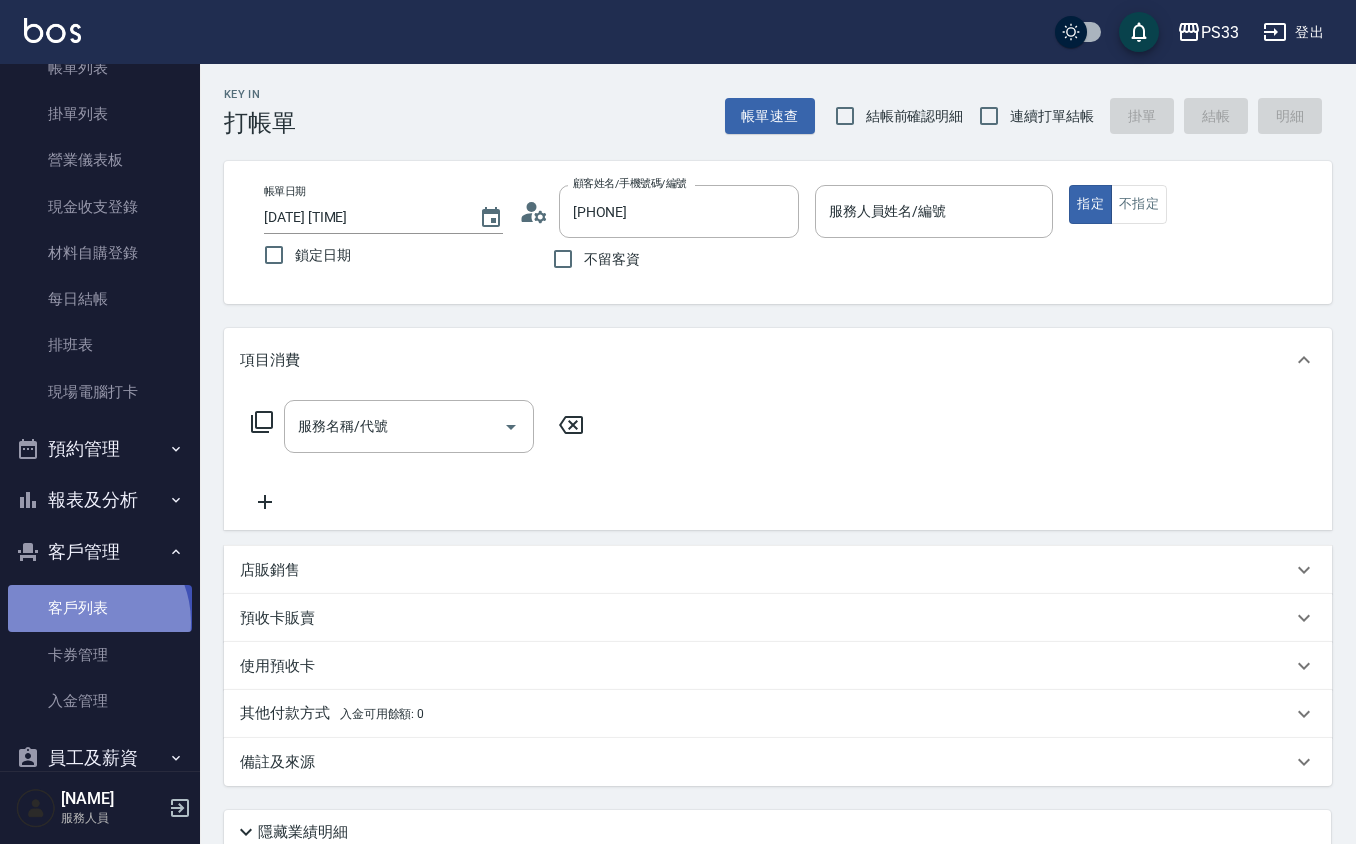 click on "客戶列表" at bounding box center [100, 608] 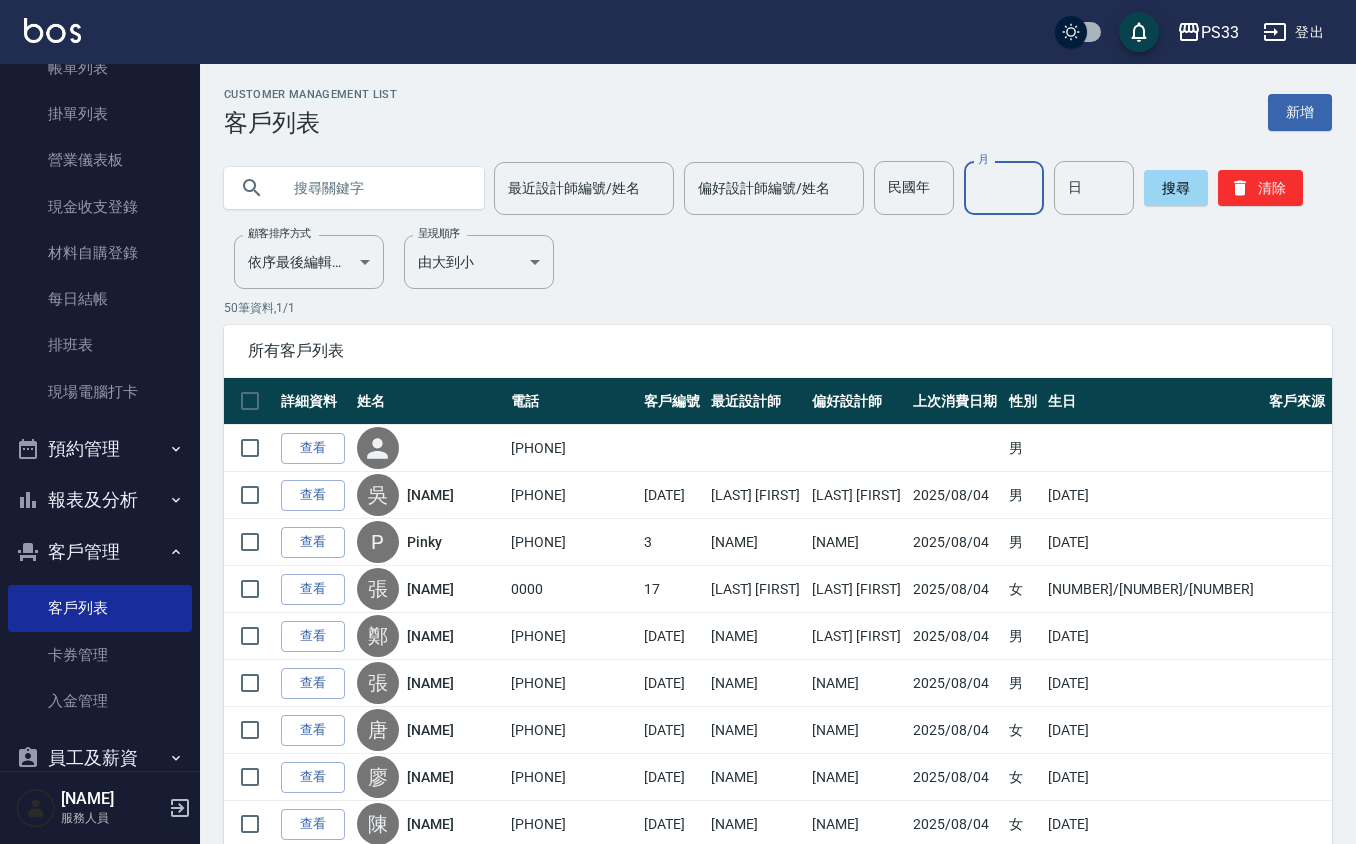 click on "月" at bounding box center [1004, 188] 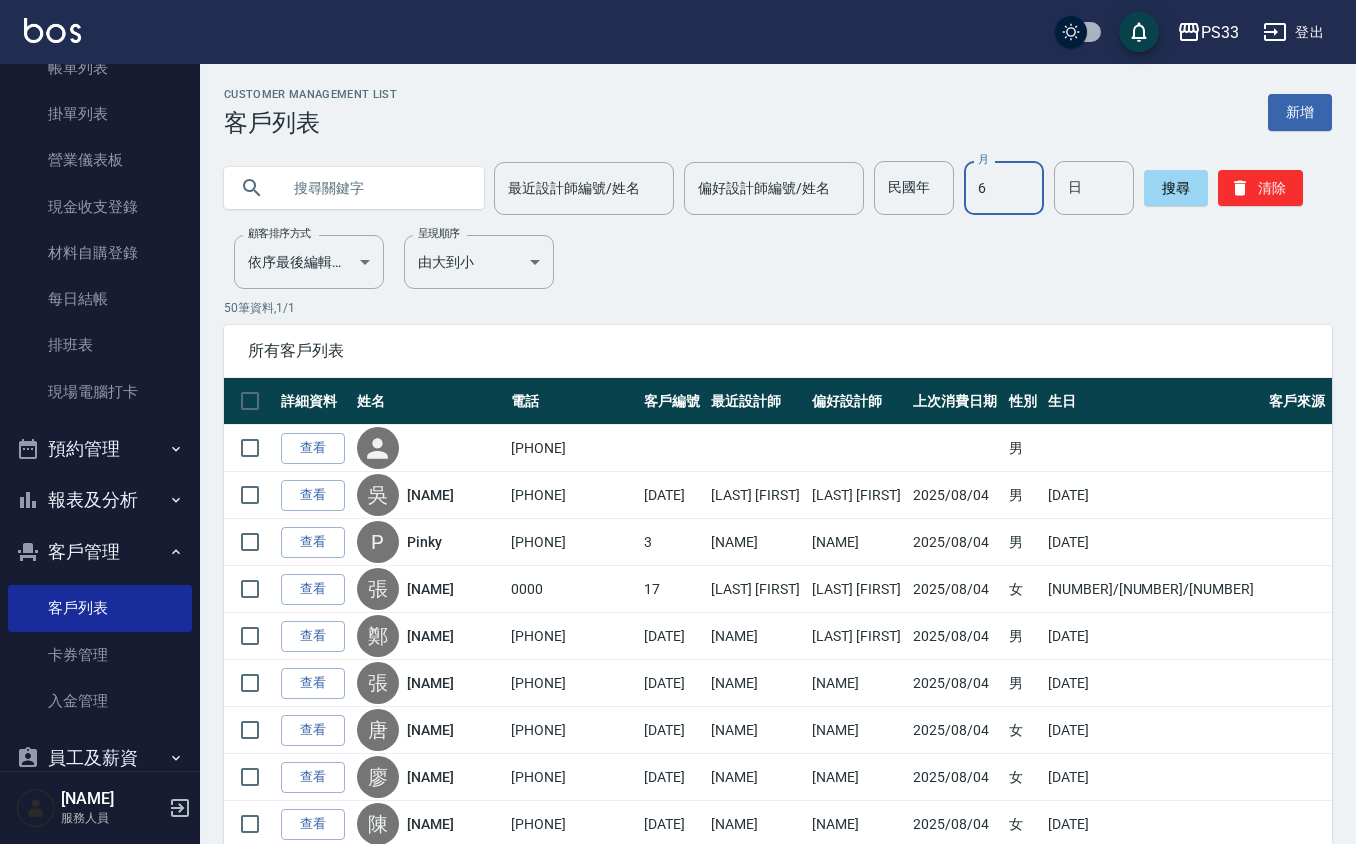 type on "6" 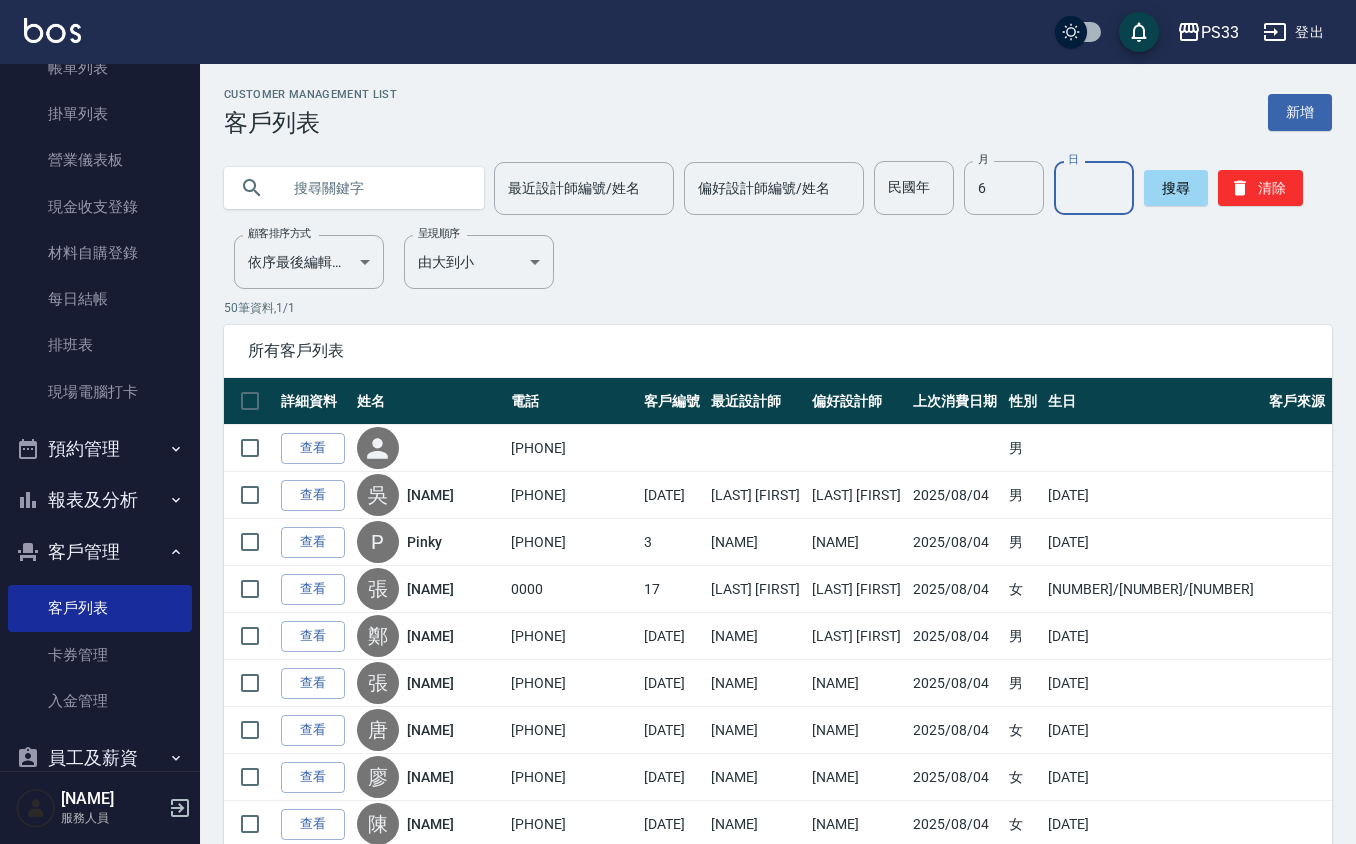 click on "日" at bounding box center [1094, 188] 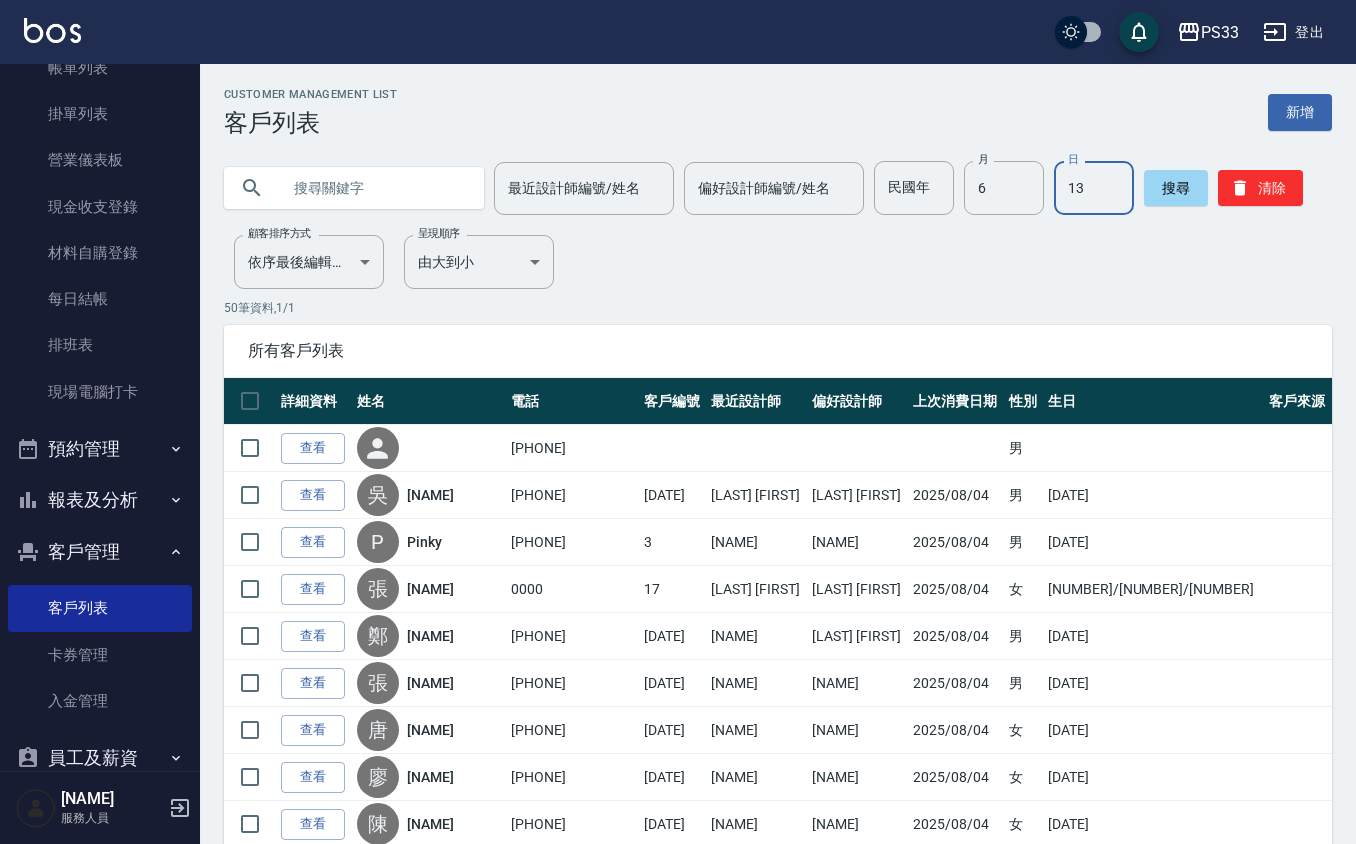 type on "13" 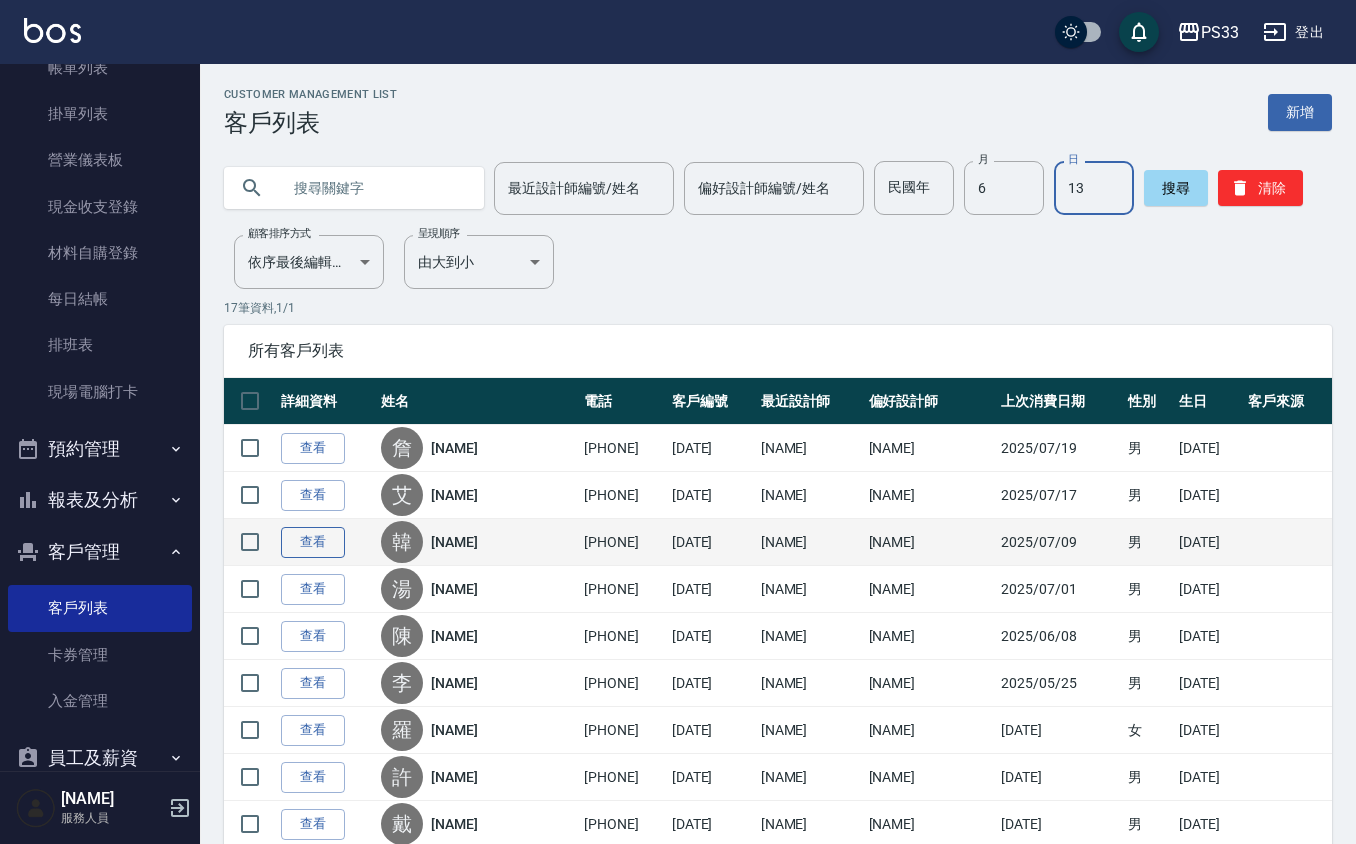 click on "查看" at bounding box center (313, 542) 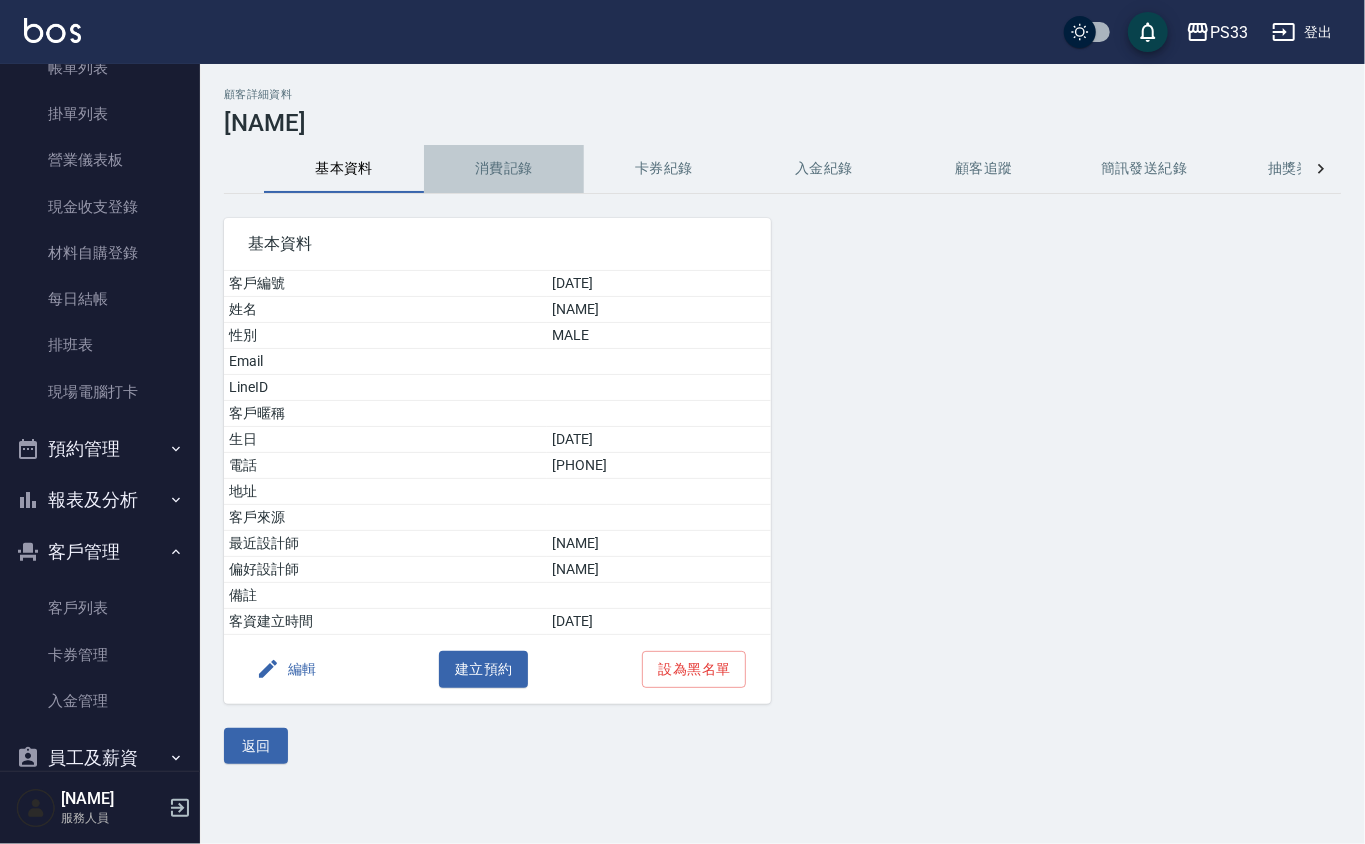click on "消費記錄" at bounding box center (504, 169) 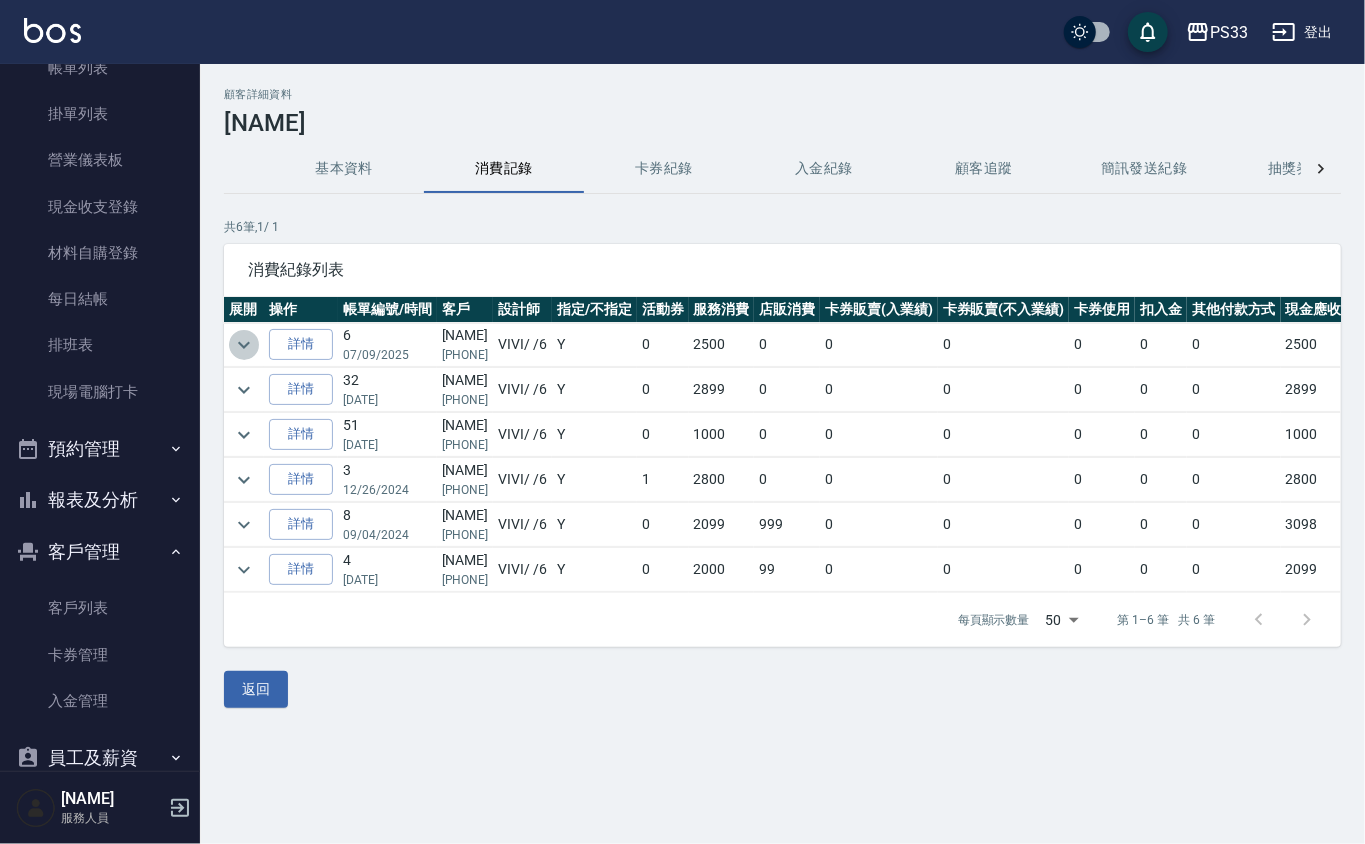 click at bounding box center (244, 345) 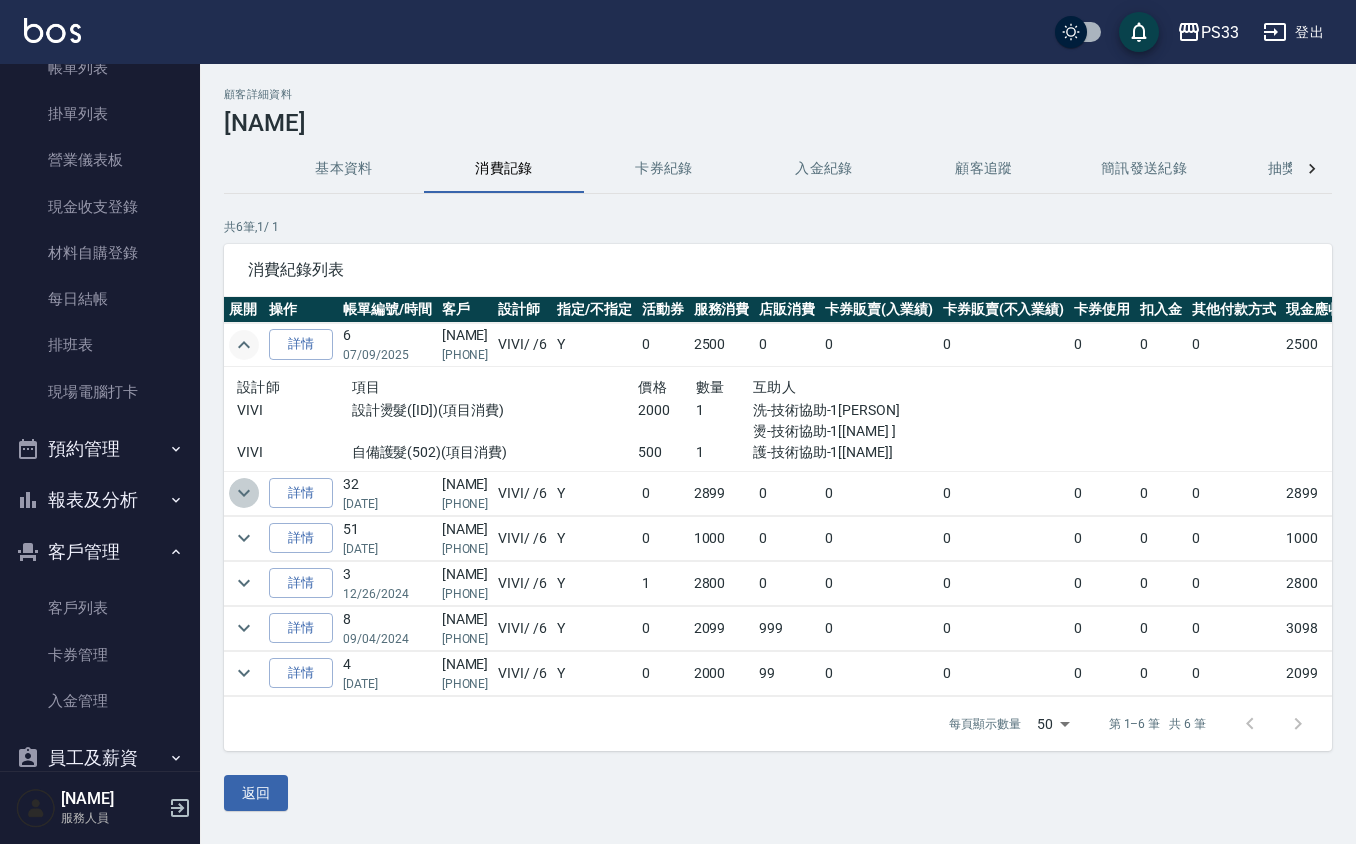click 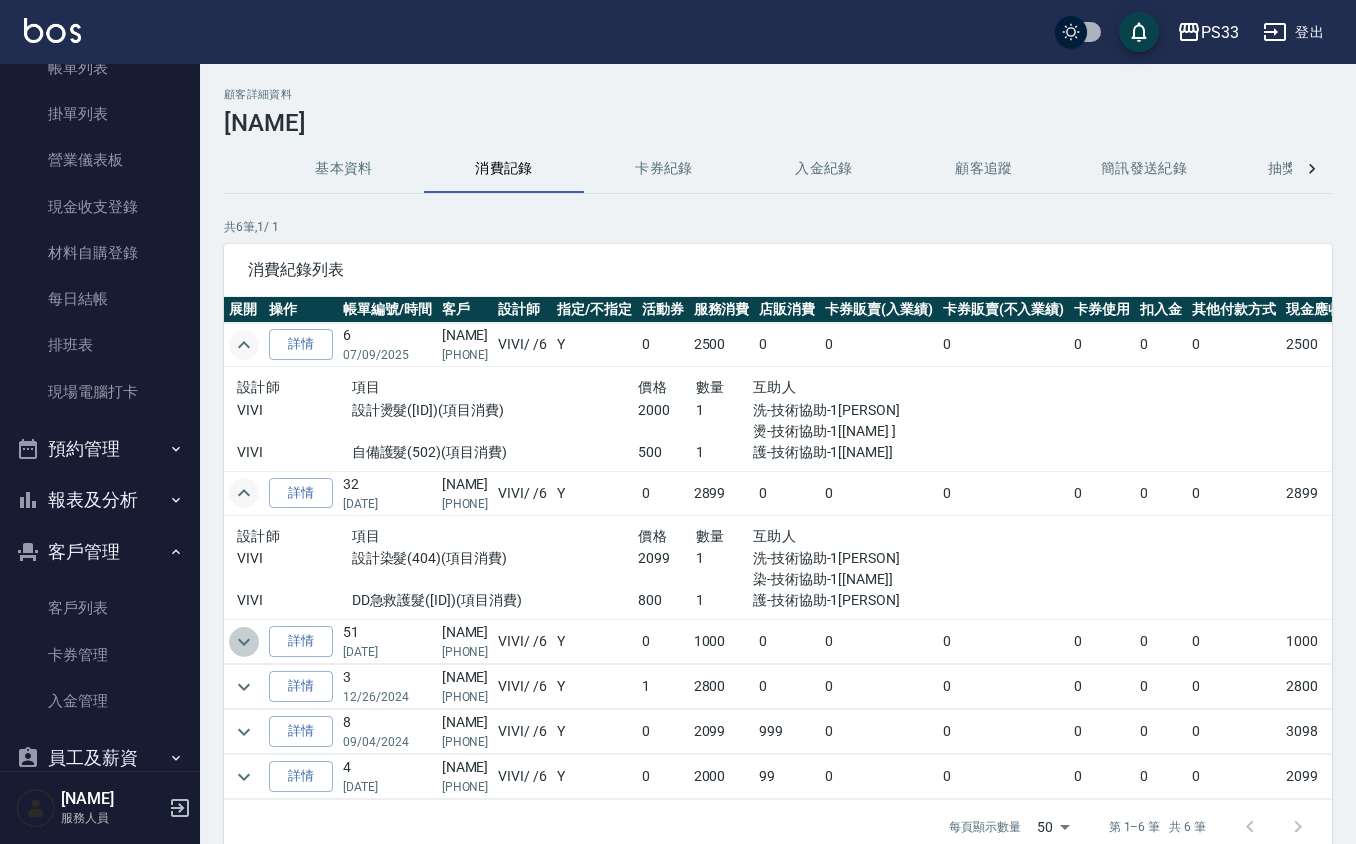 click 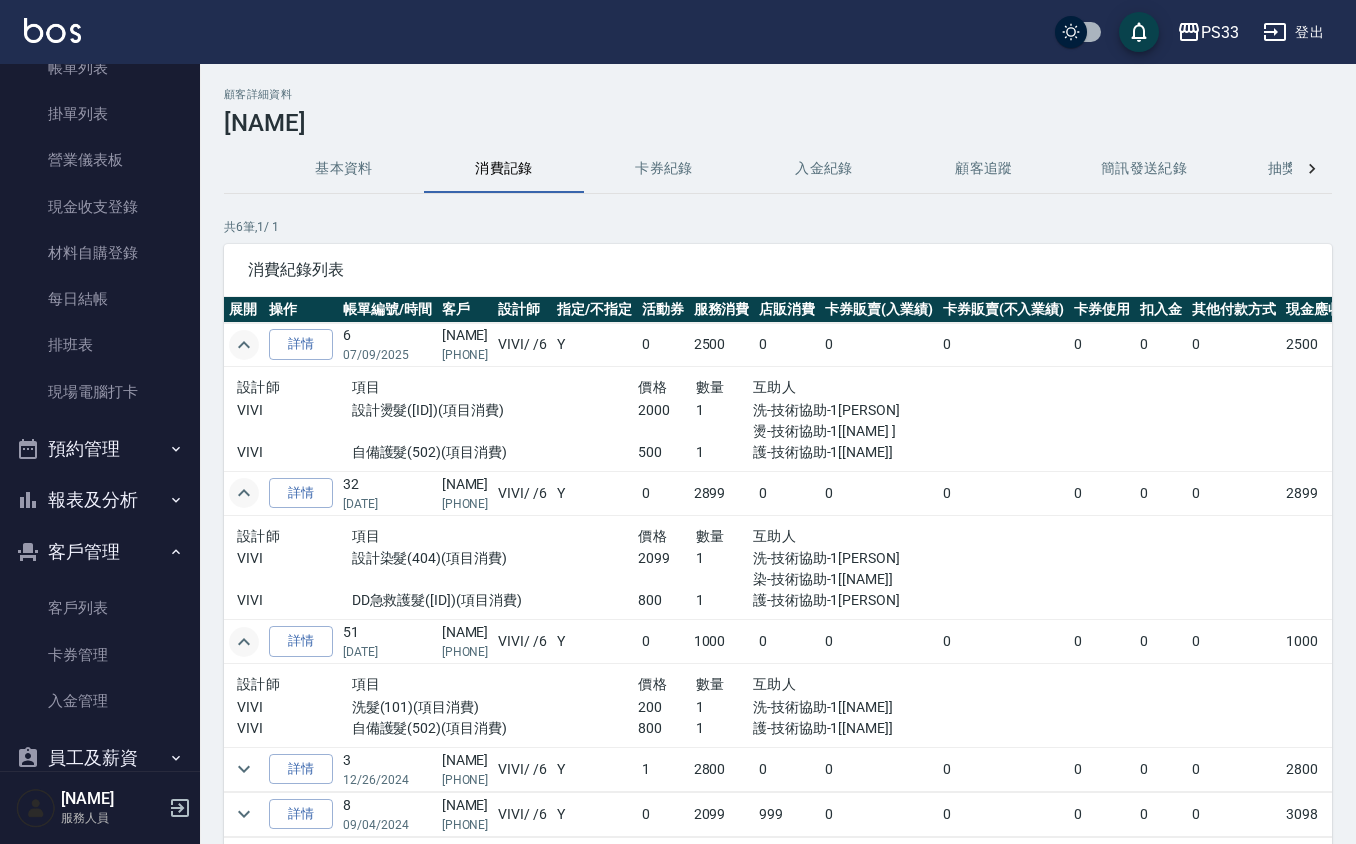 scroll, scrollTop: 65, scrollLeft: 0, axis: vertical 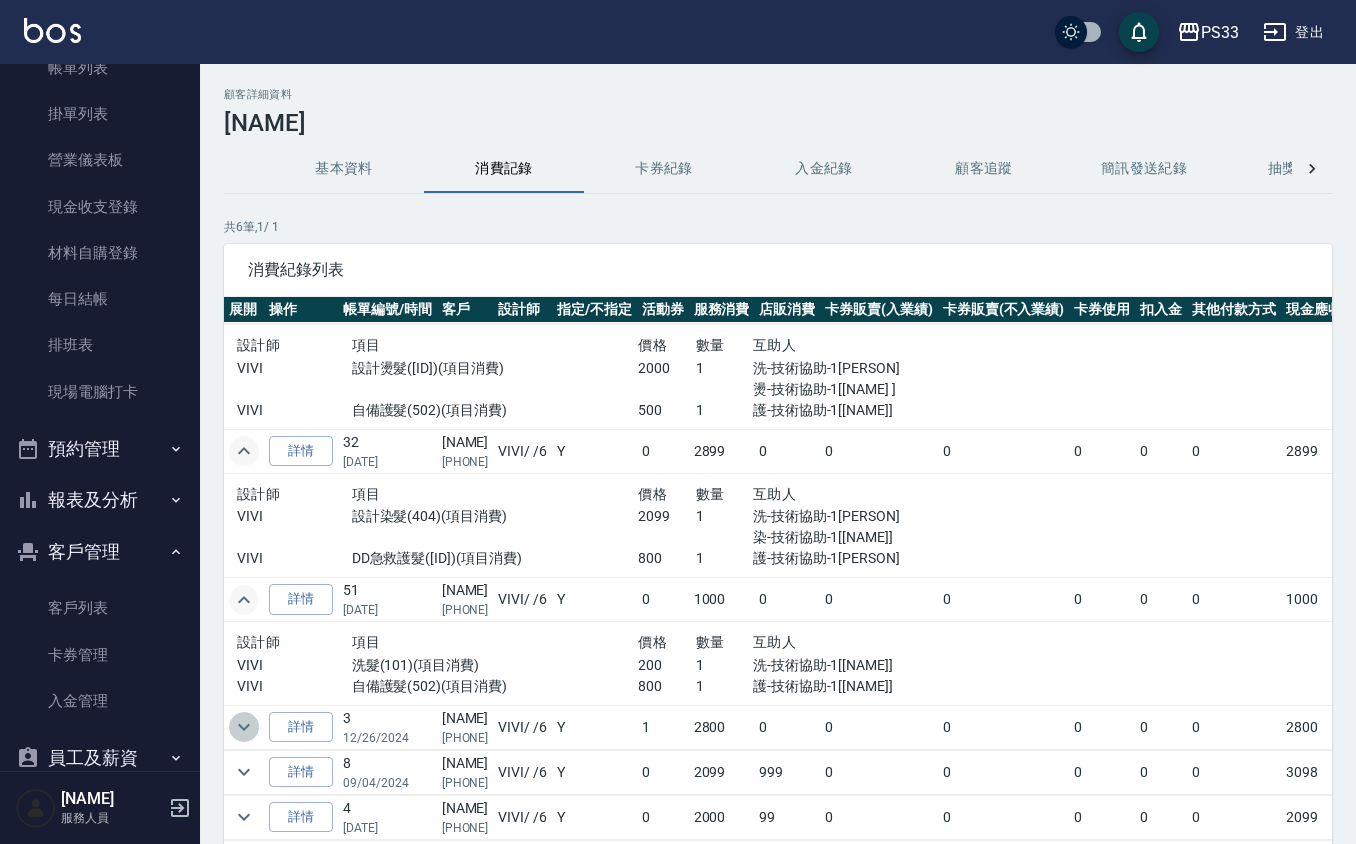 click 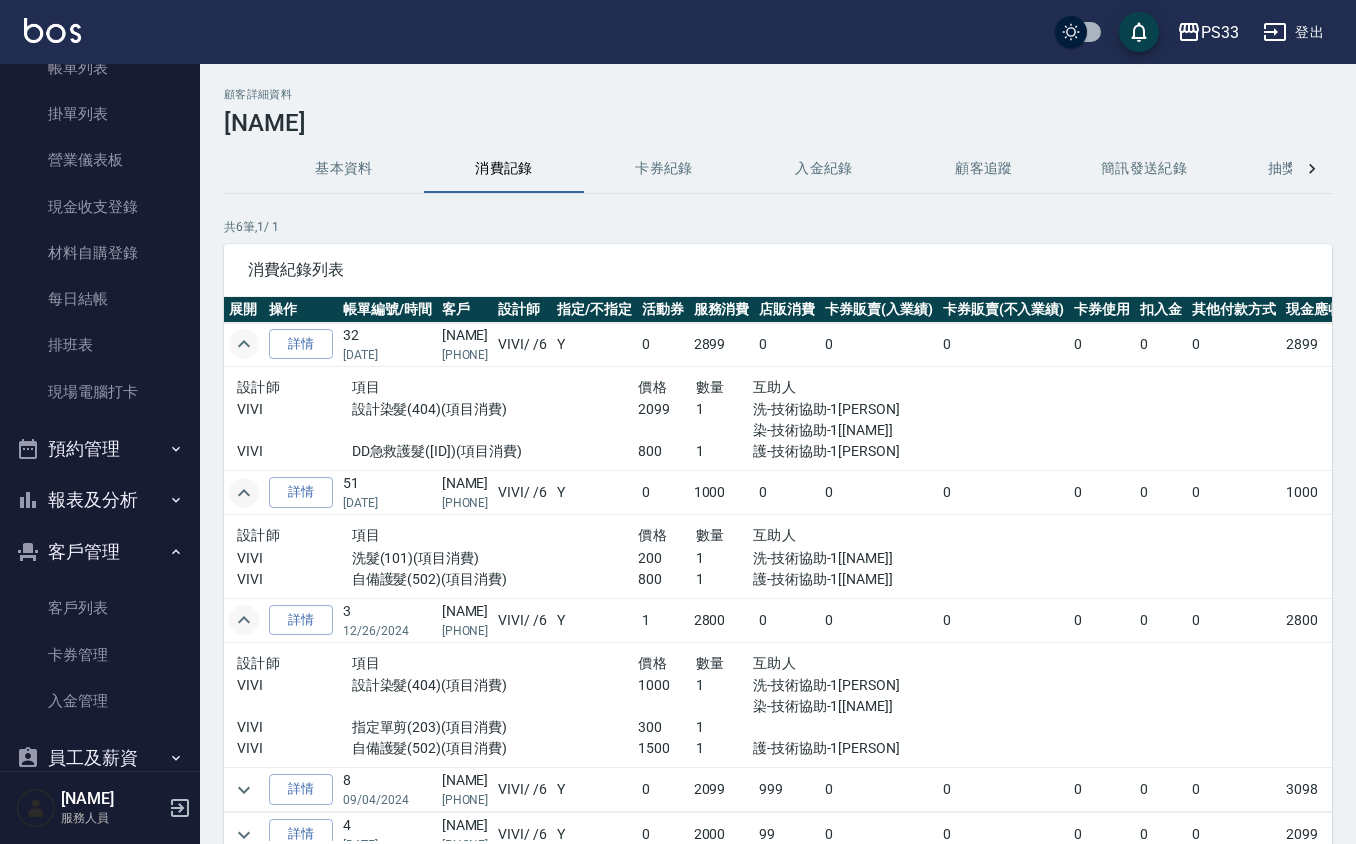 scroll, scrollTop: 190, scrollLeft: 0, axis: vertical 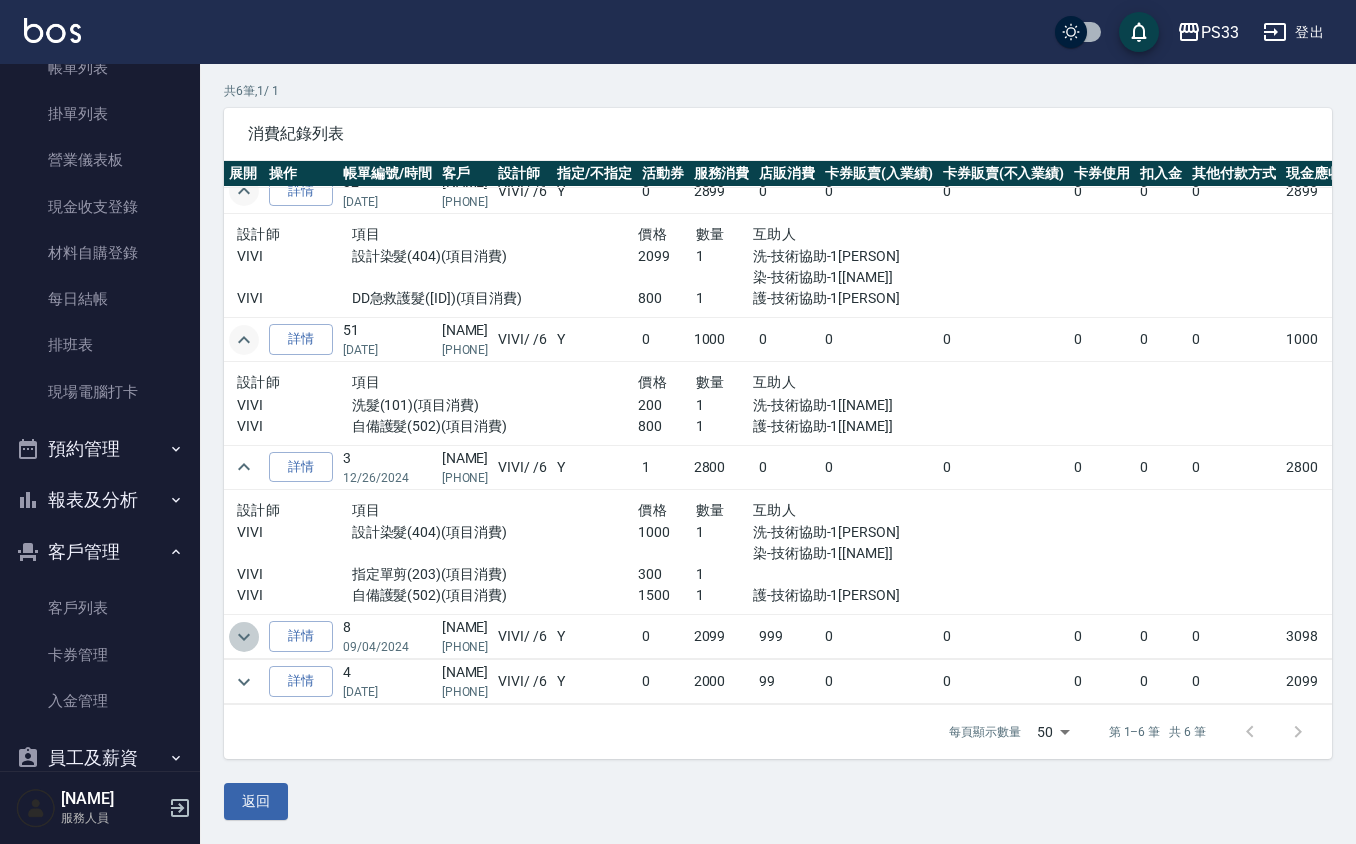 click 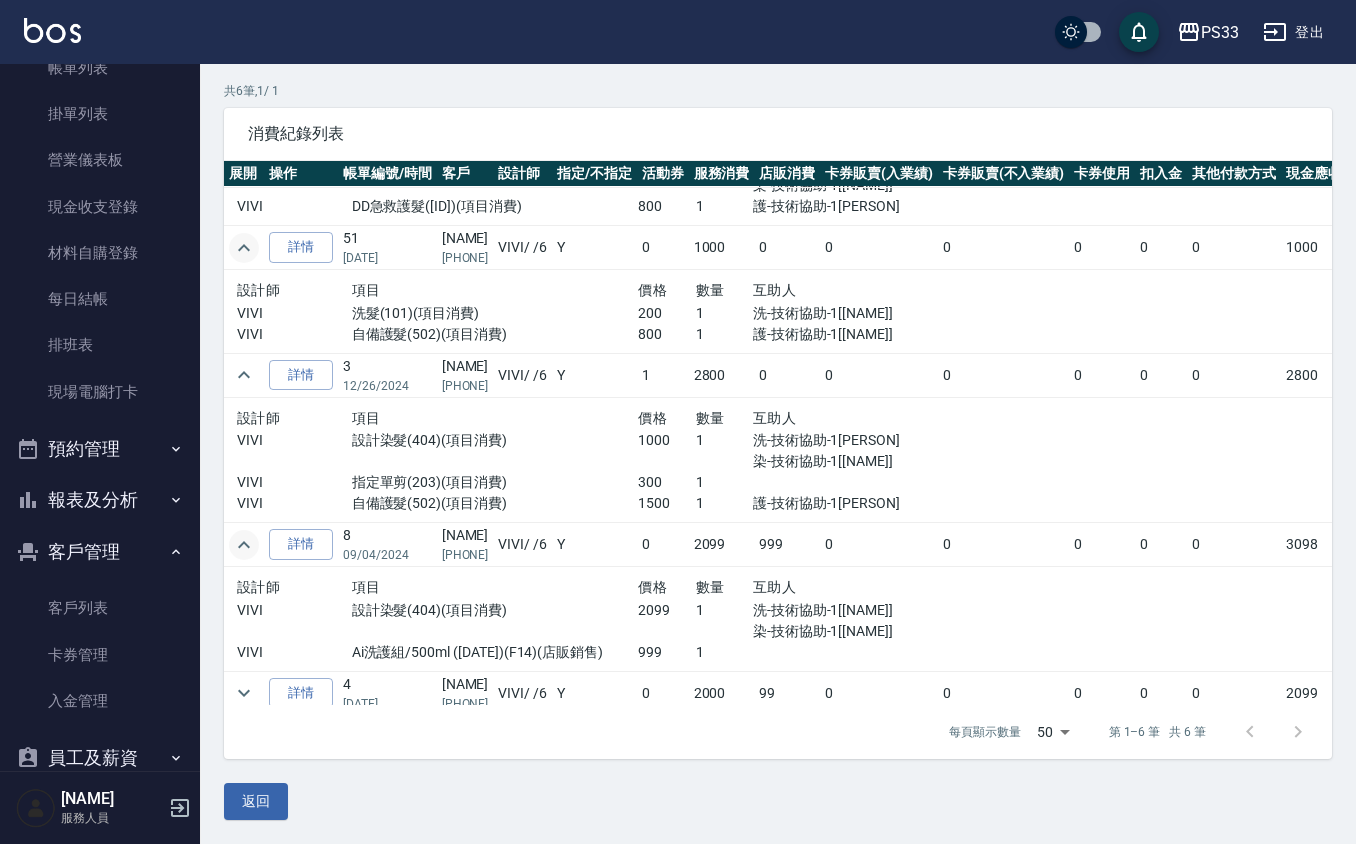 scroll, scrollTop: 293, scrollLeft: 0, axis: vertical 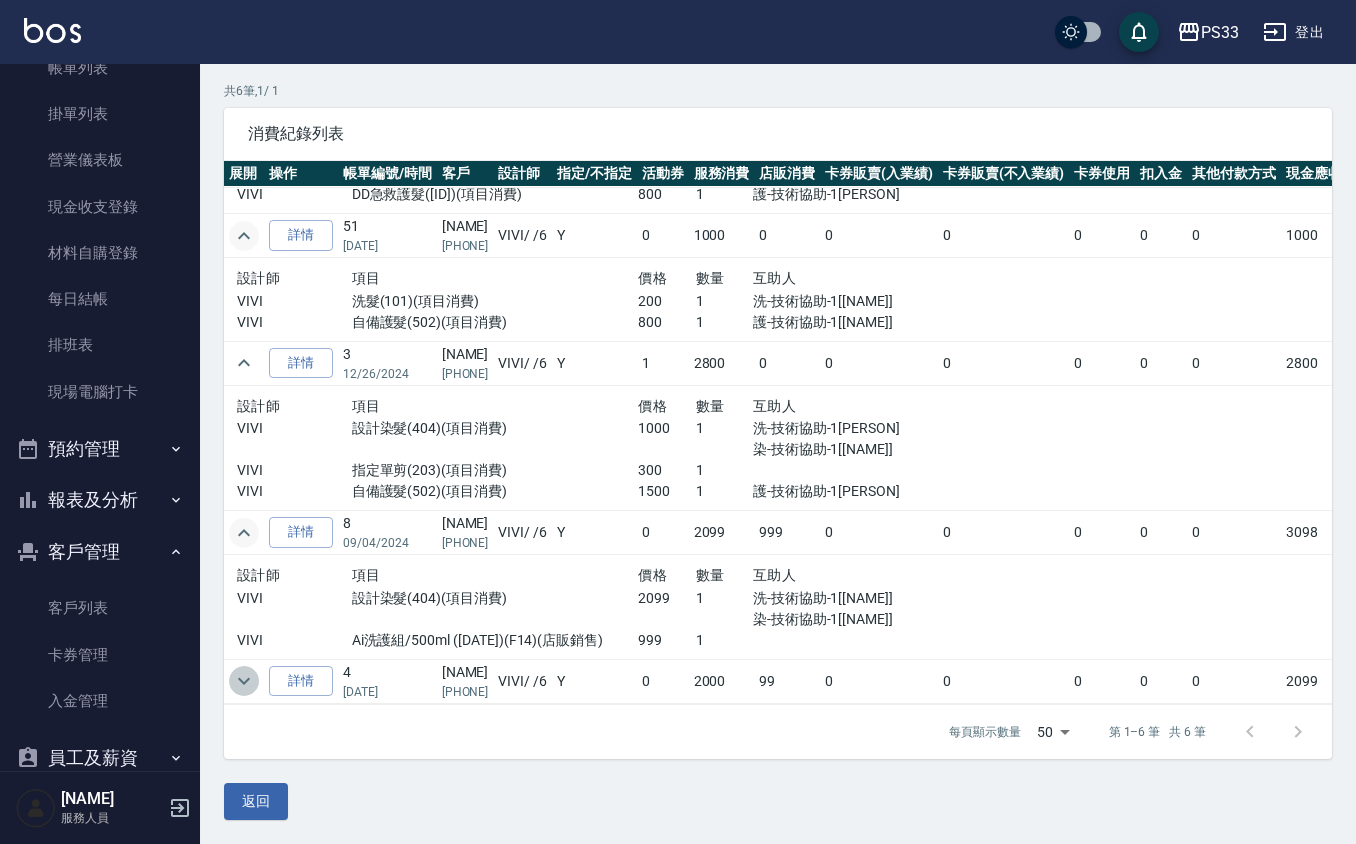 click at bounding box center [244, 681] 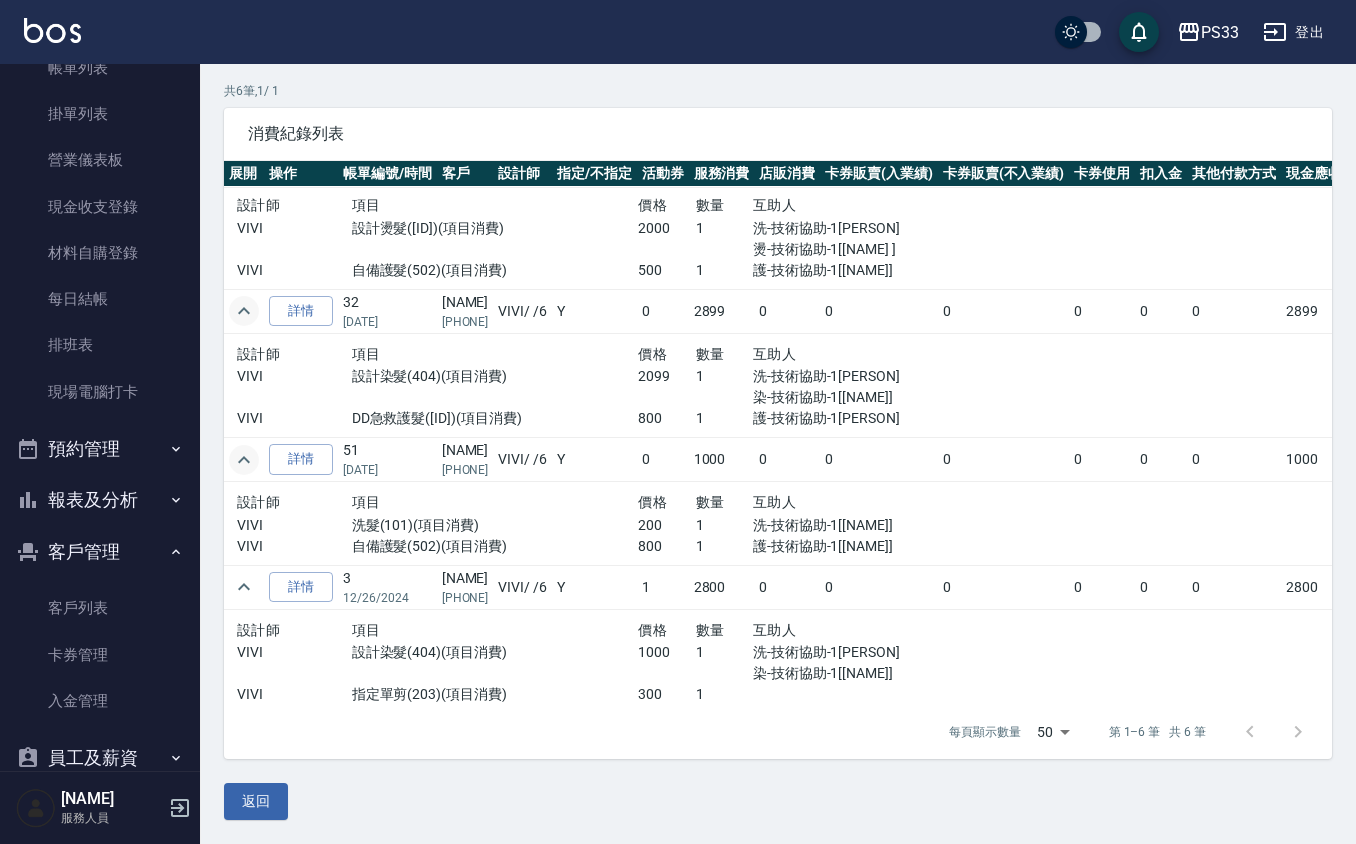 scroll, scrollTop: 0, scrollLeft: 0, axis: both 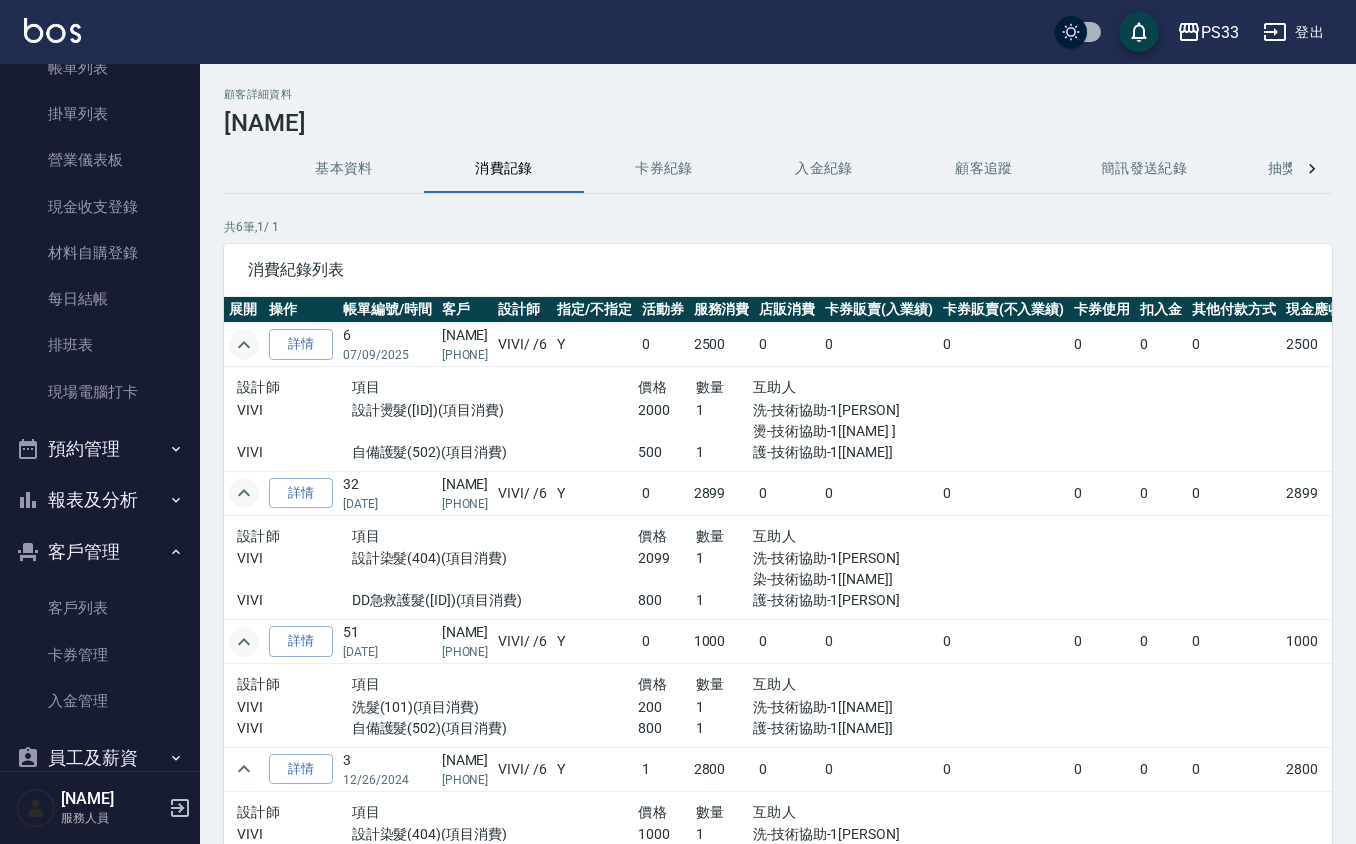 click on "基本資料" at bounding box center [344, 169] 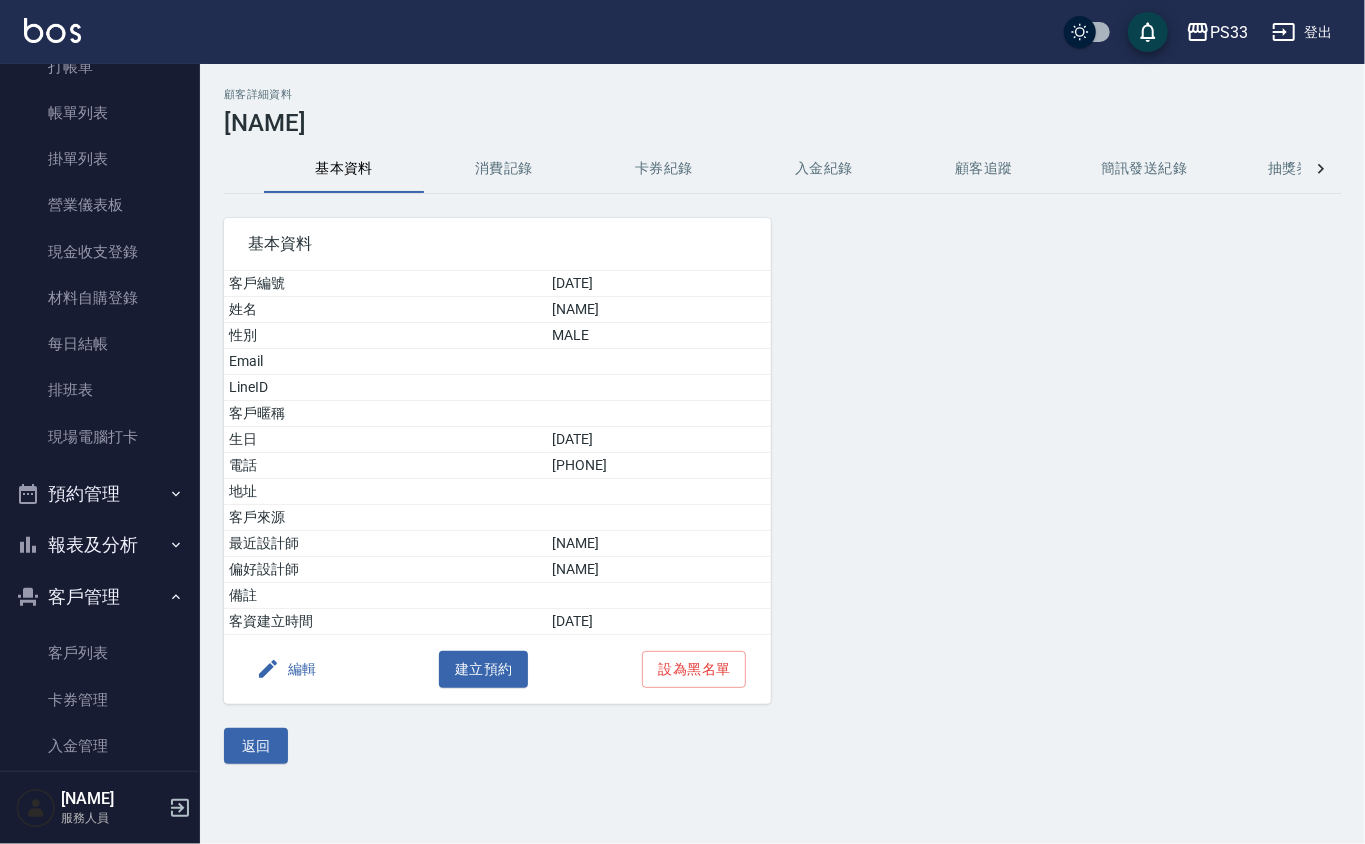 scroll, scrollTop: 133, scrollLeft: 0, axis: vertical 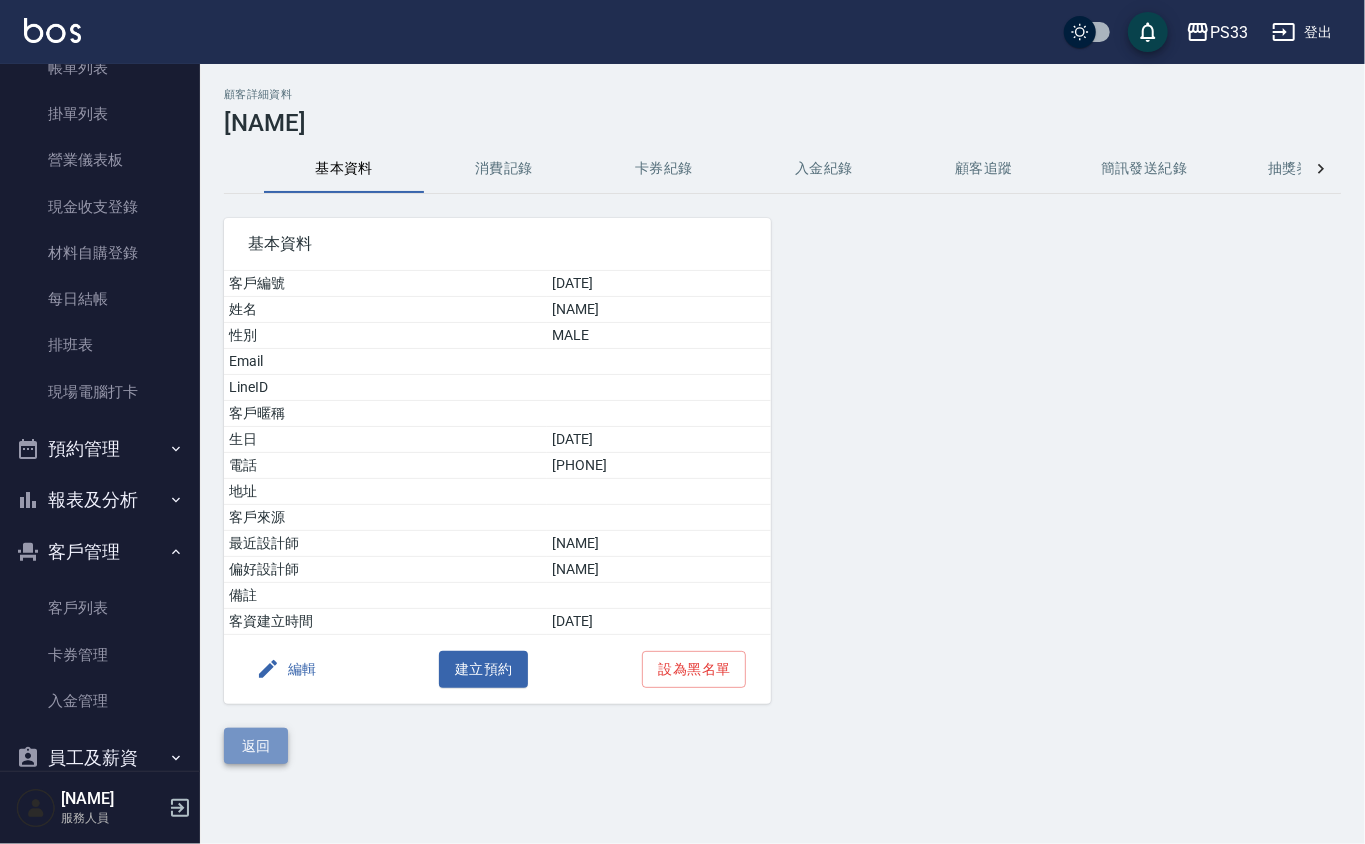 click on "返回" at bounding box center (256, 746) 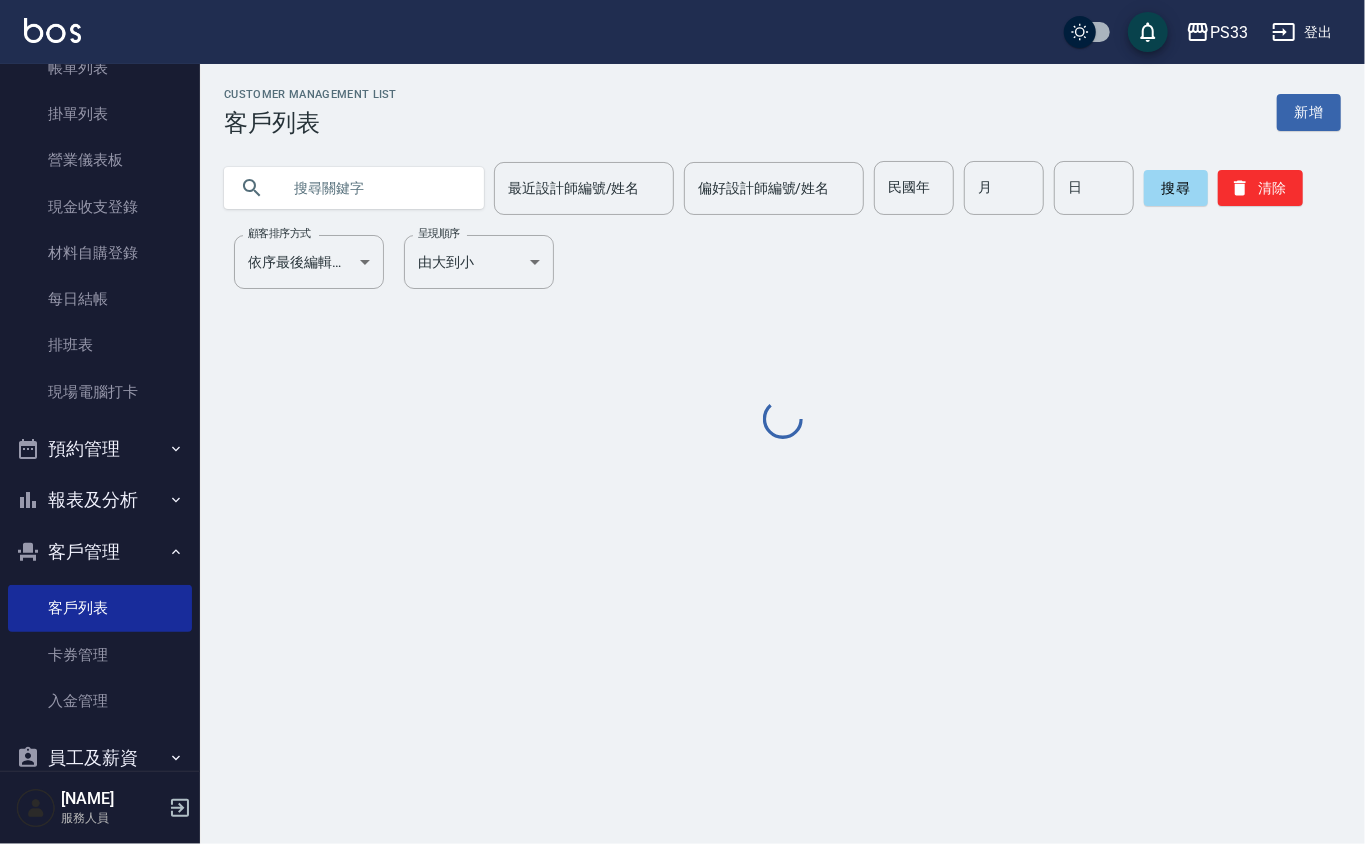 click at bounding box center [374, 188] 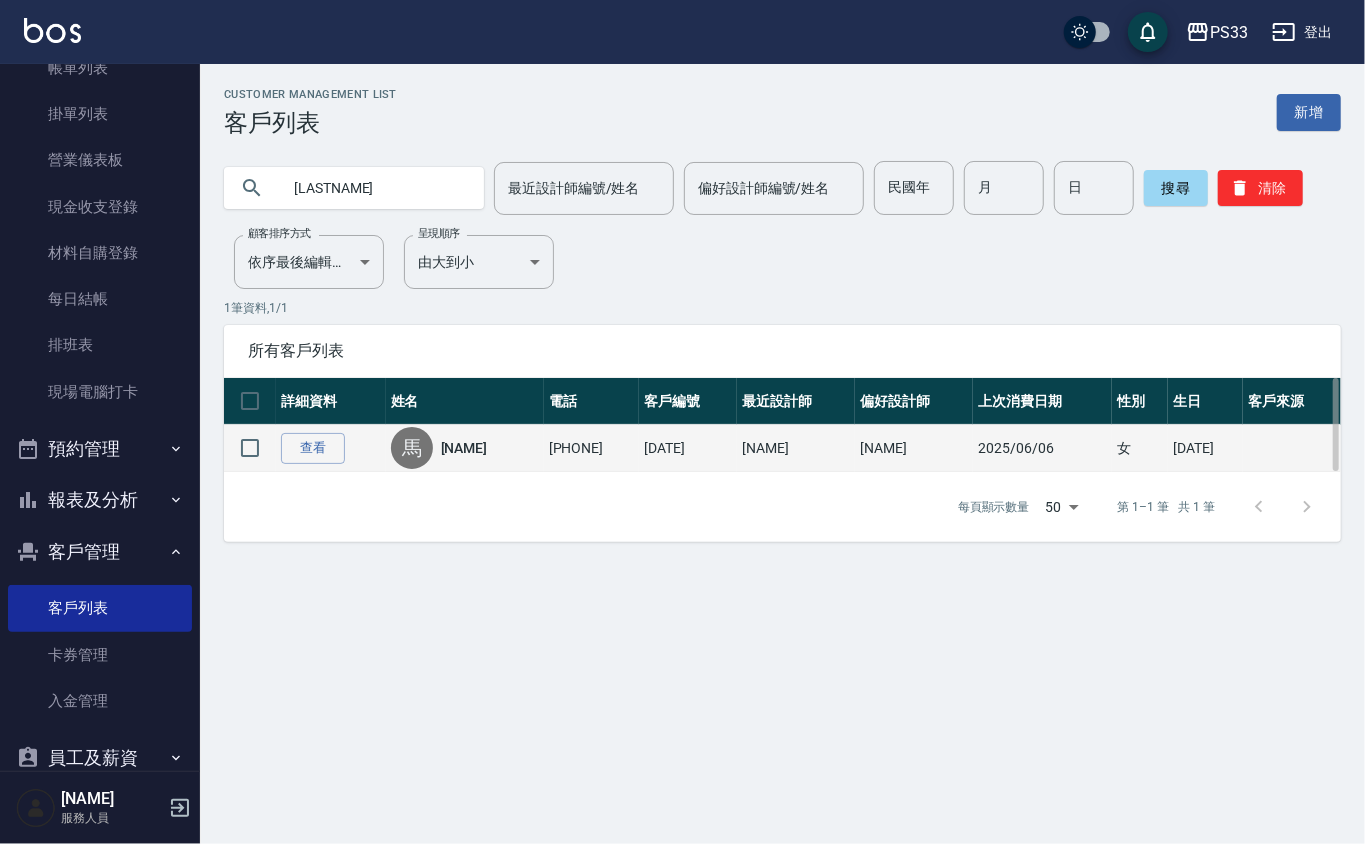 type on "馬" 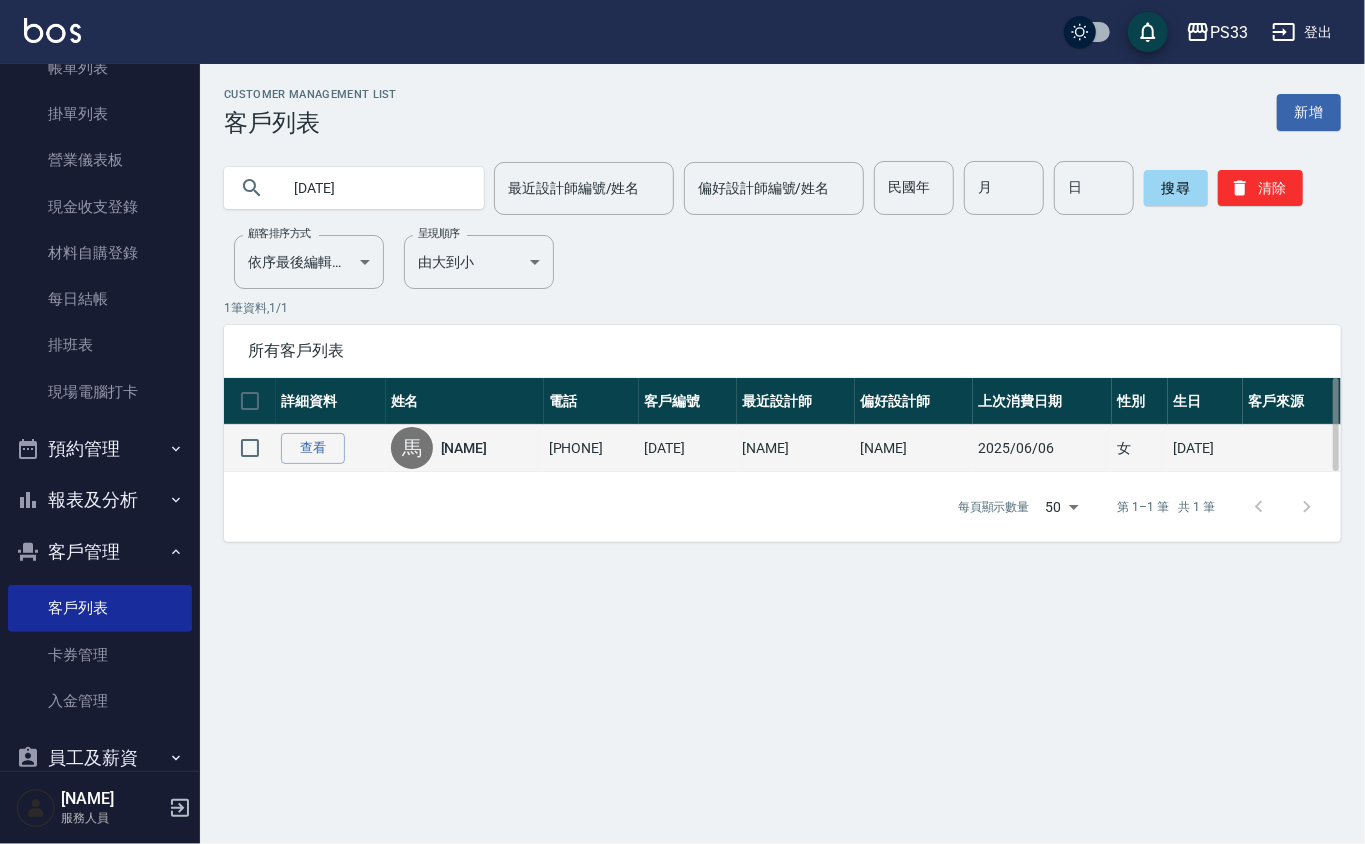 type on "[DATE]" 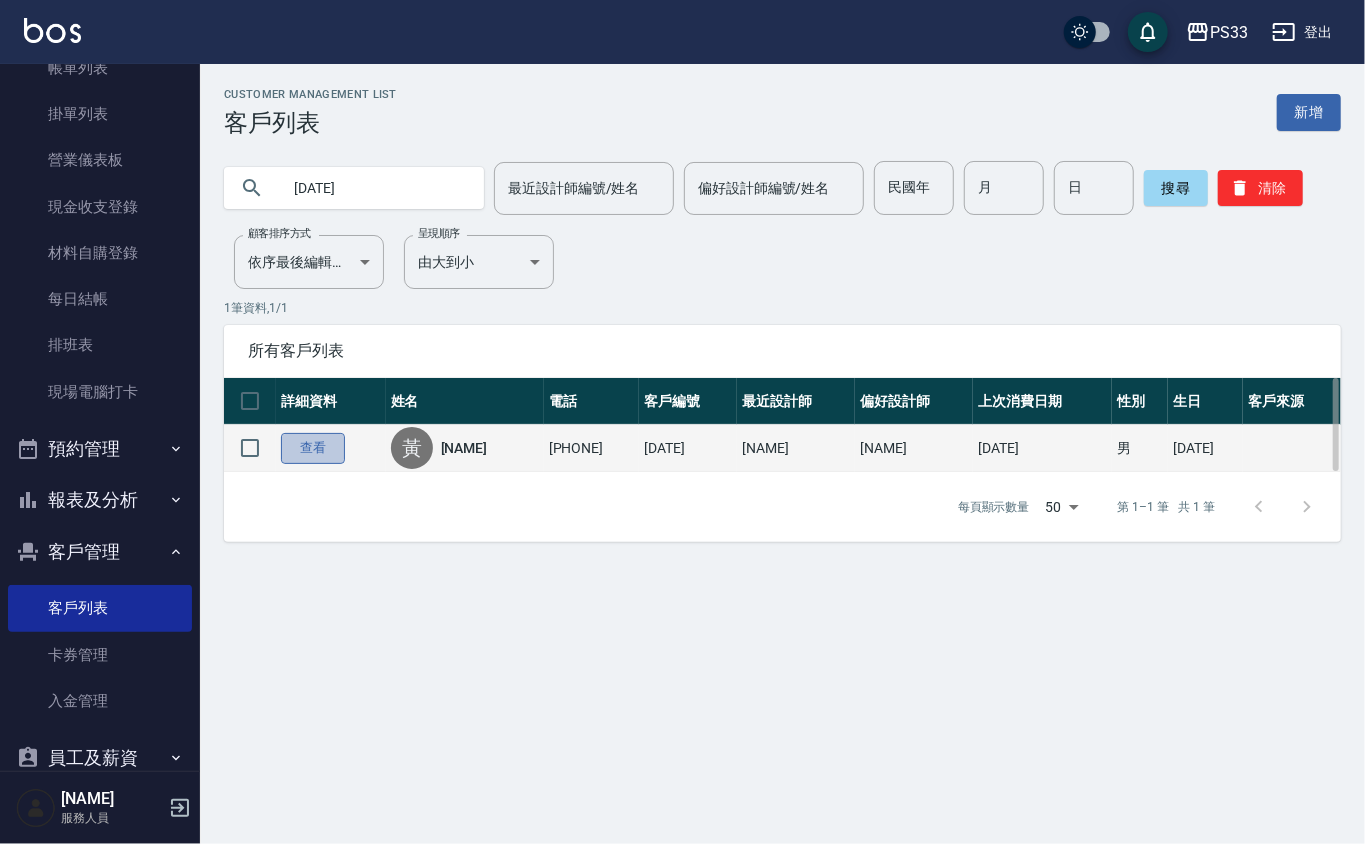 click on "查看" at bounding box center (313, 448) 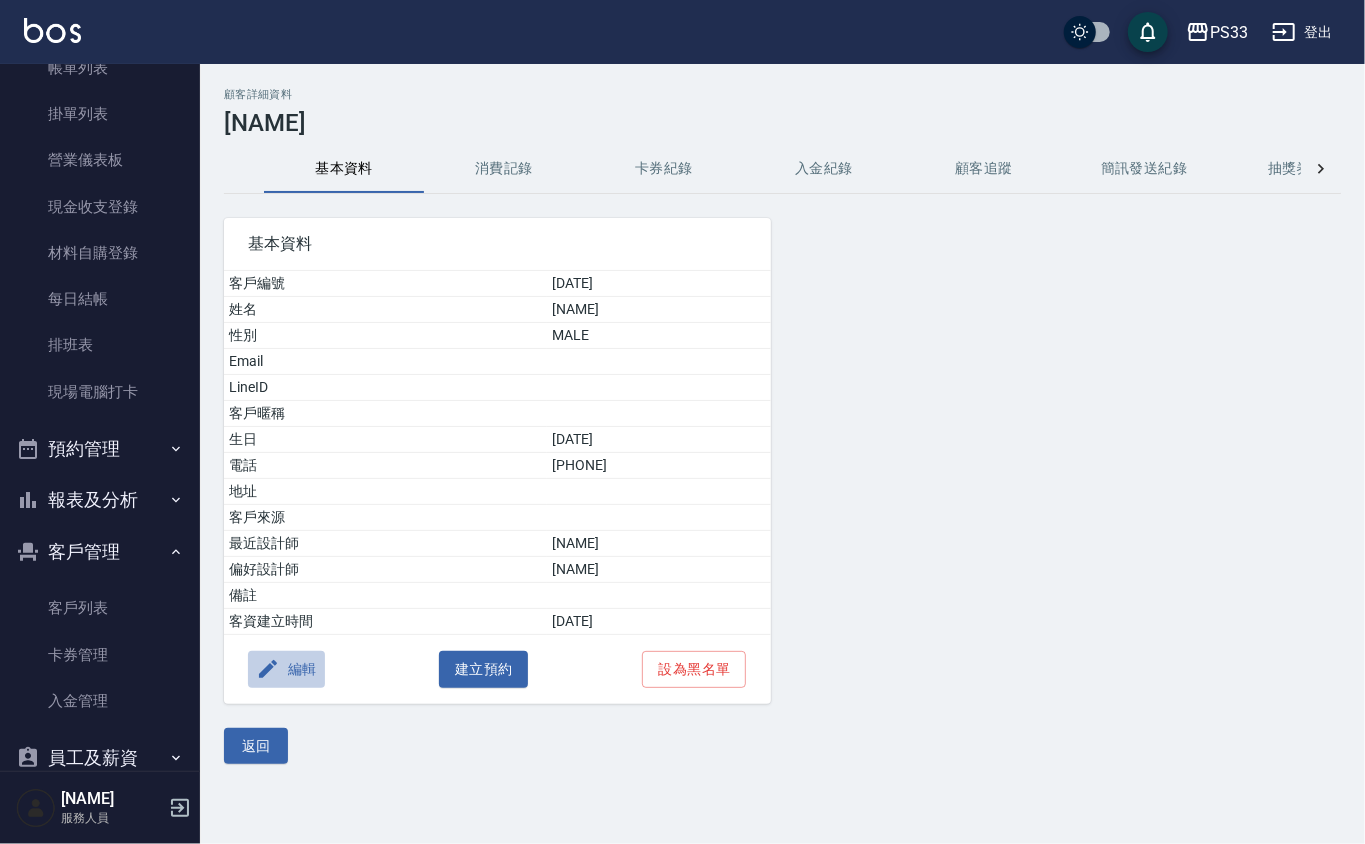 click 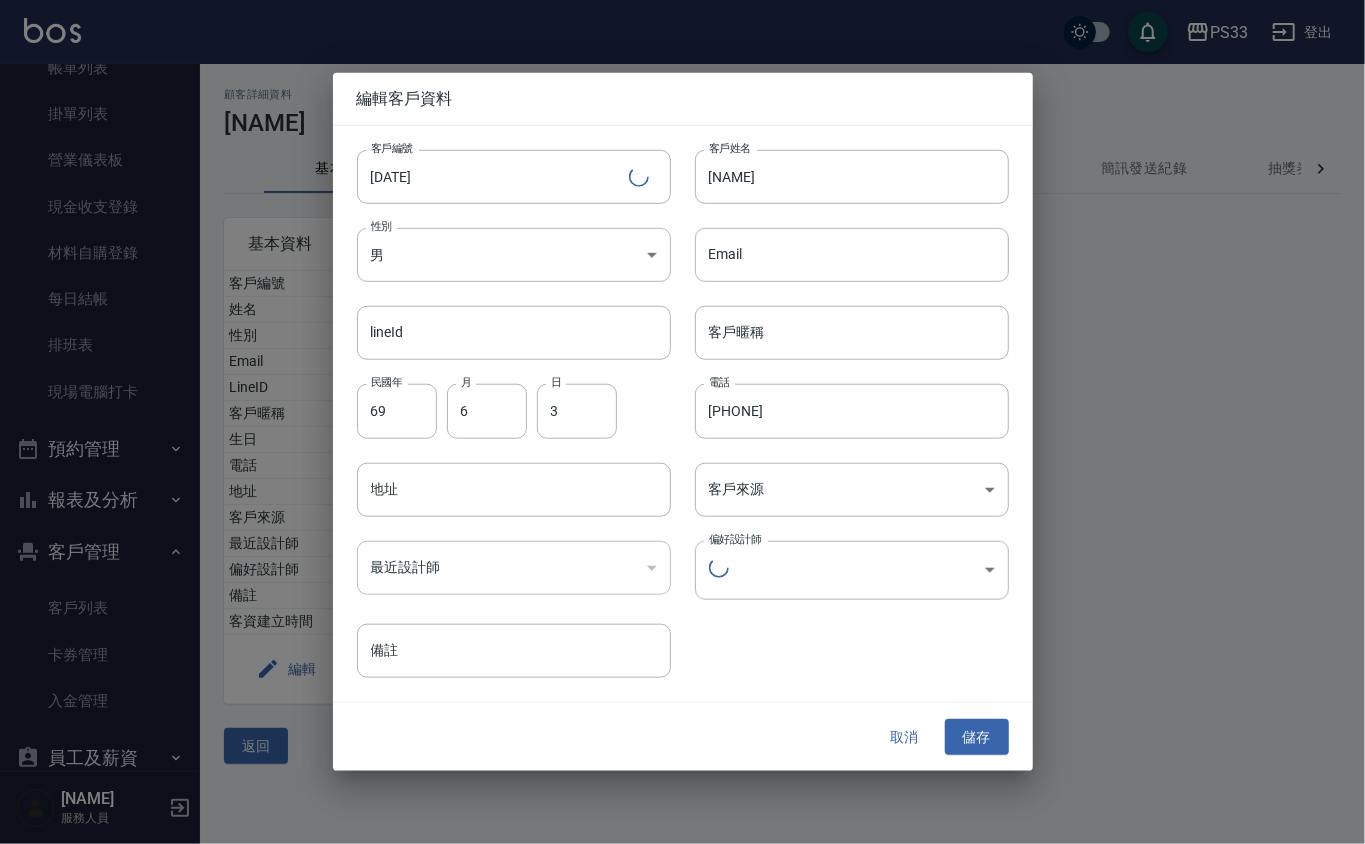 type 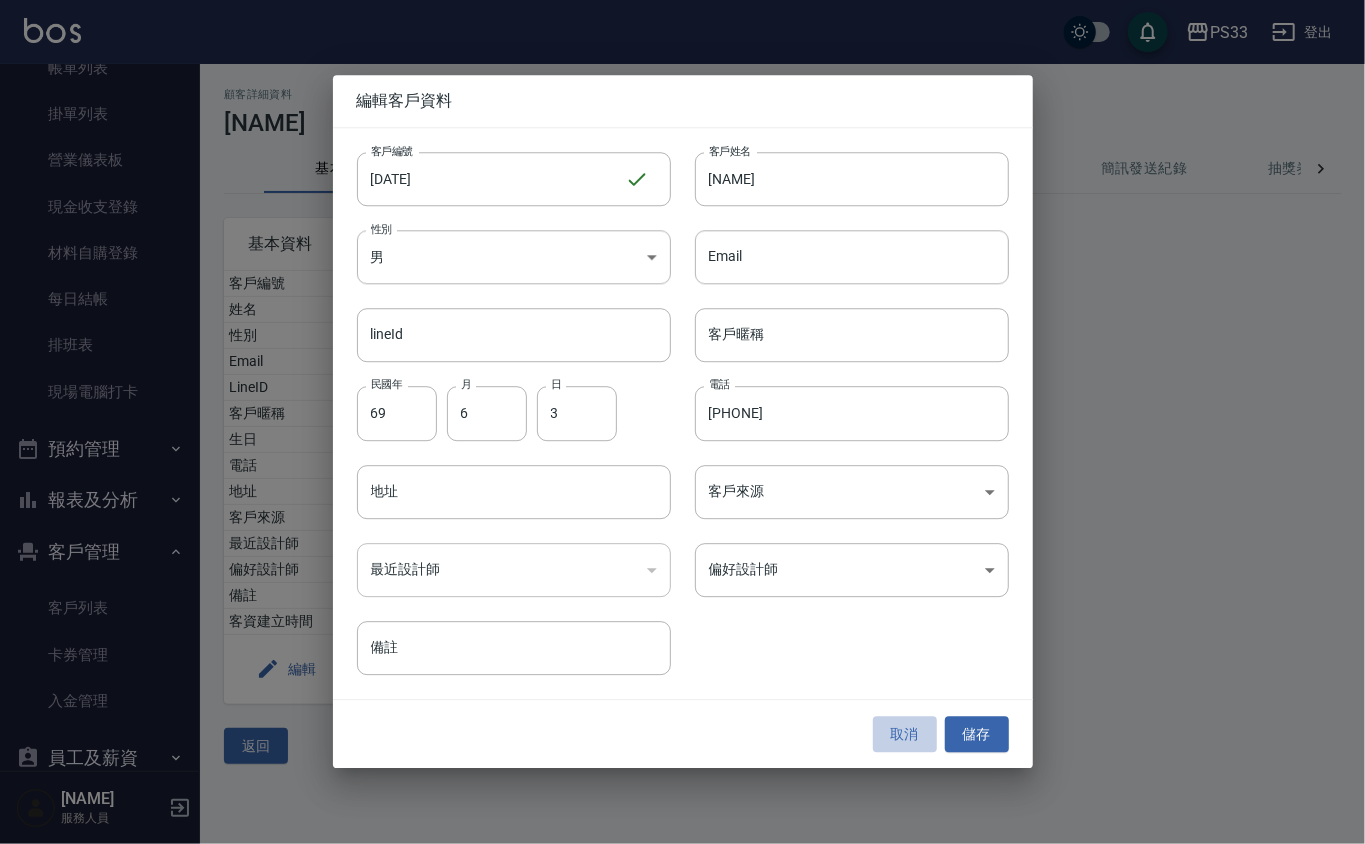 click on "取消" at bounding box center [905, 734] 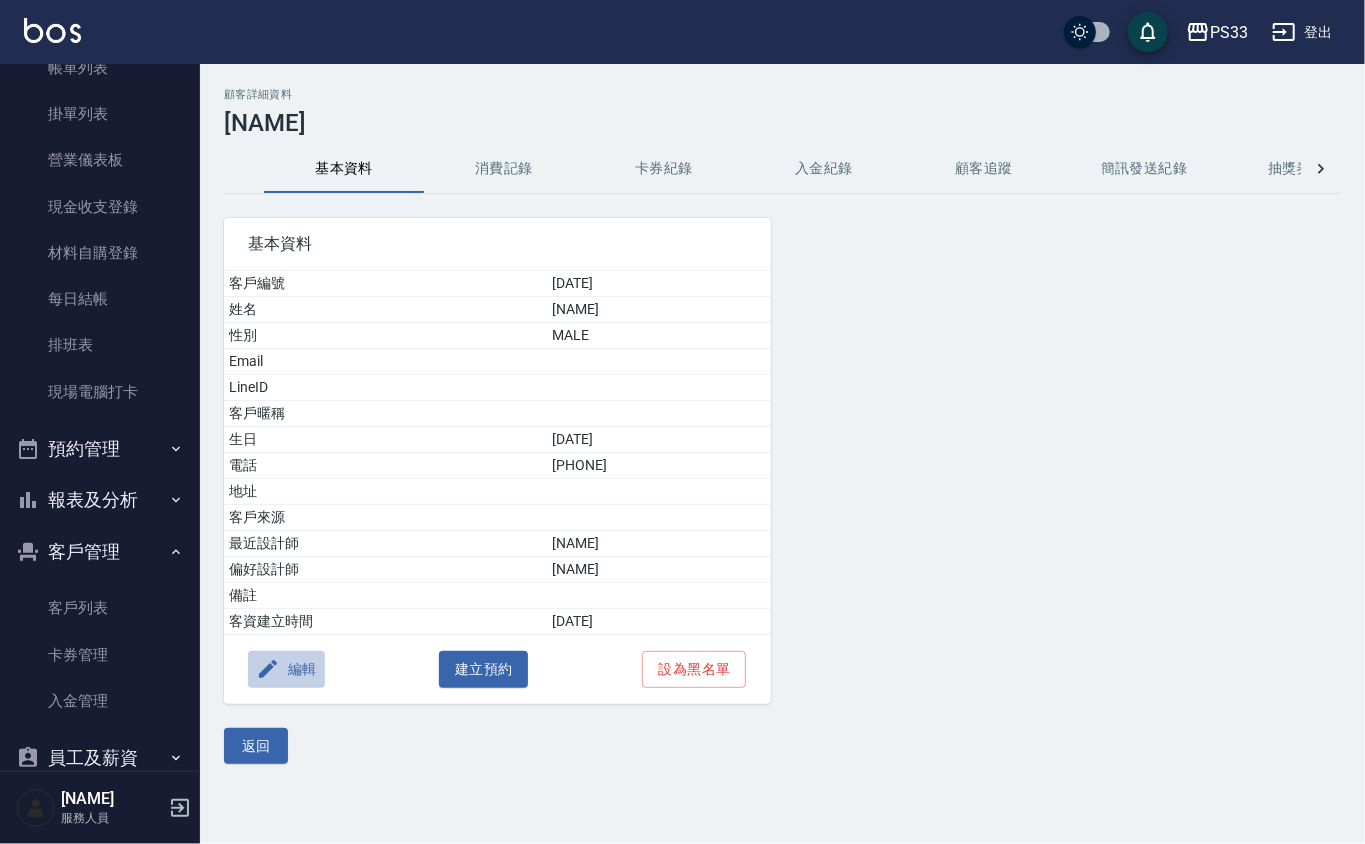 click on "編輯" at bounding box center [286, 669] 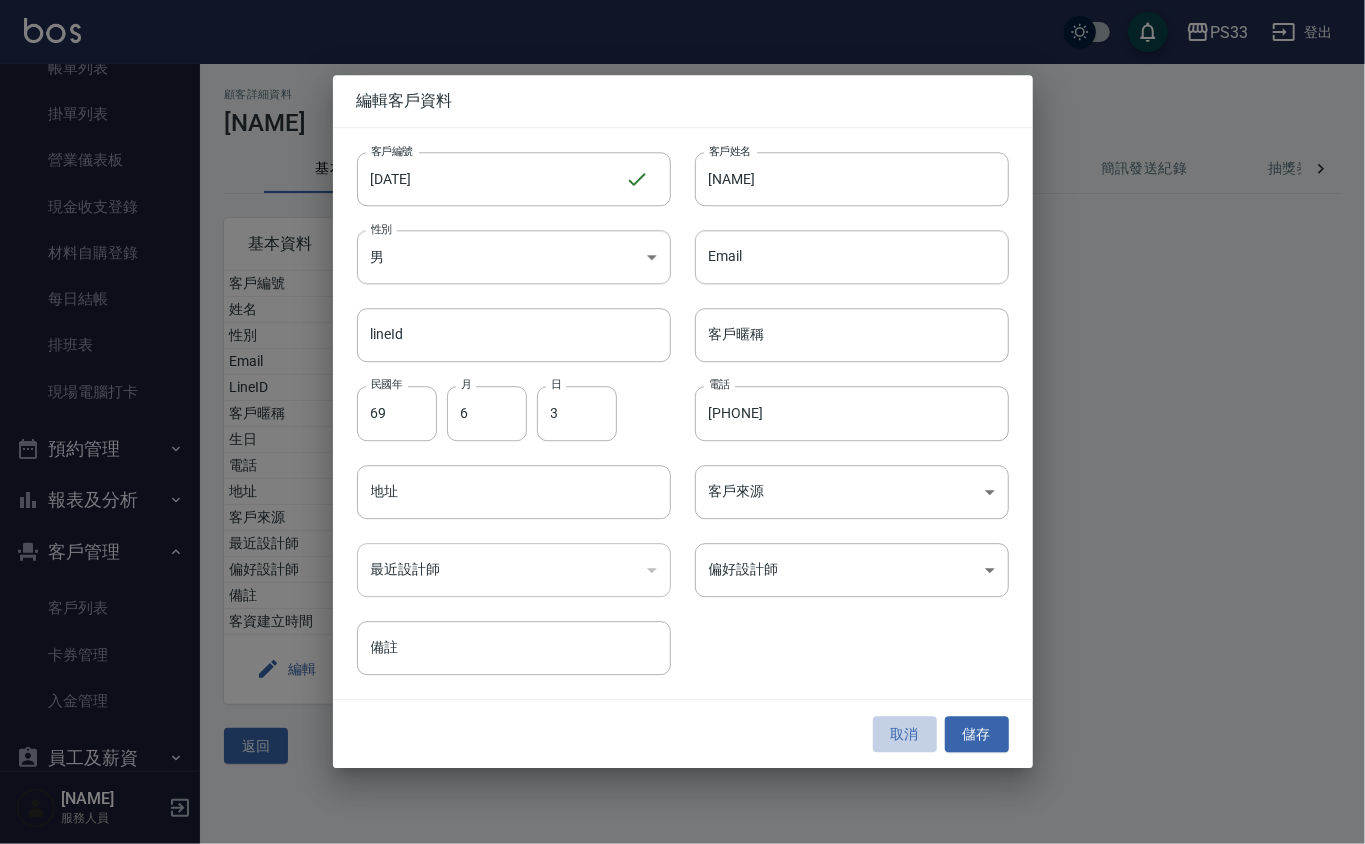 click on "取消" at bounding box center (905, 734) 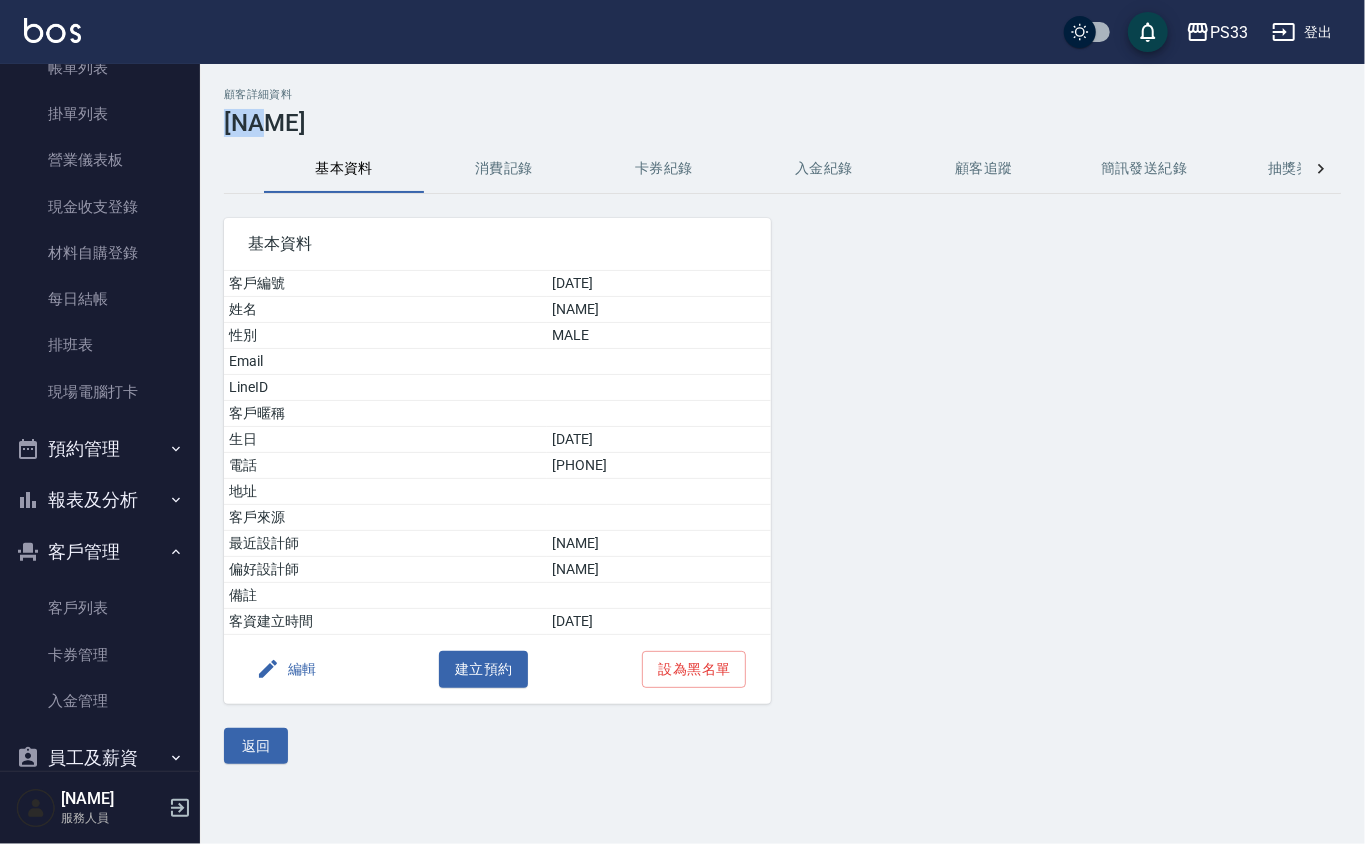 drag, startPoint x: 300, startPoint y: 120, endPoint x: 205, endPoint y: 109, distance: 95.63472 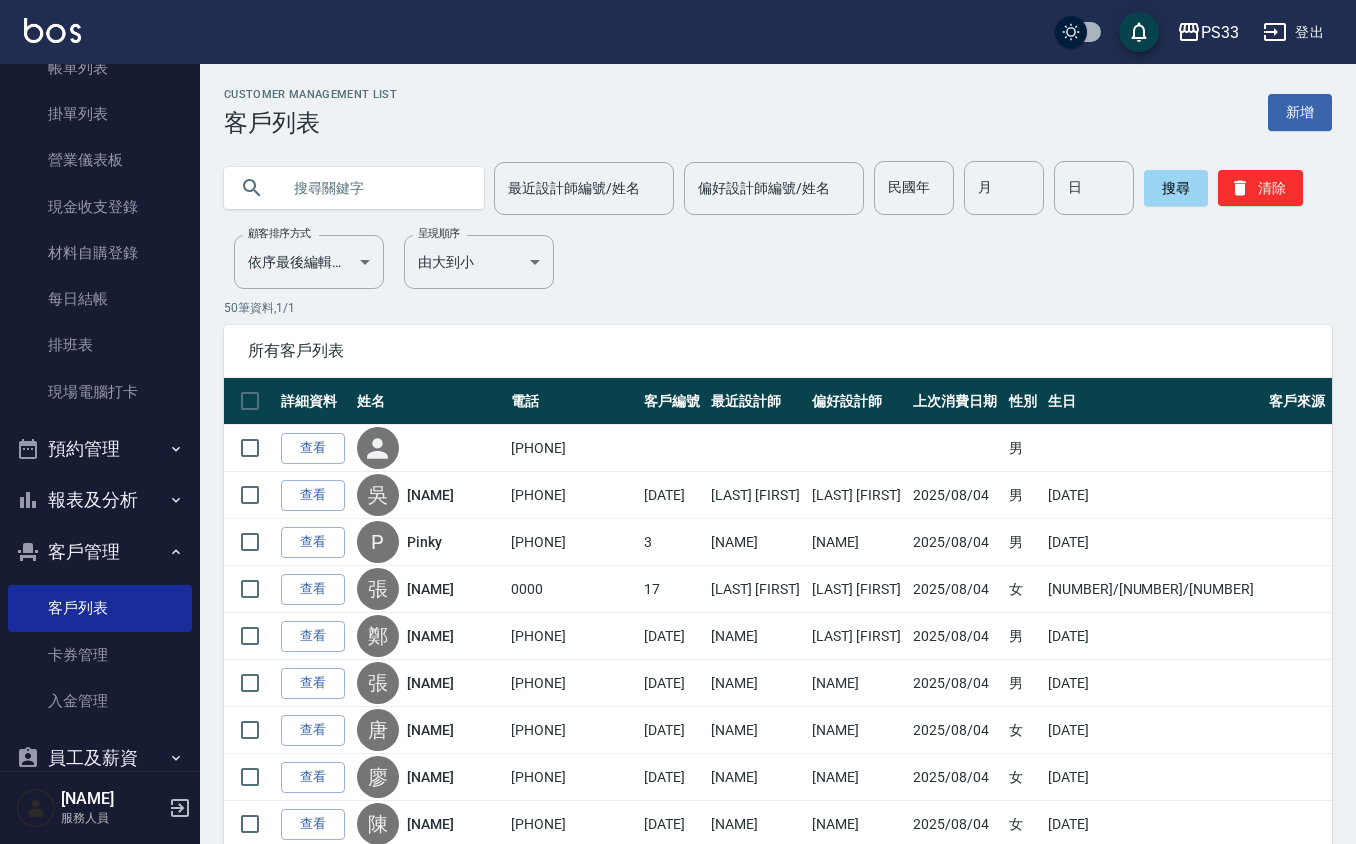 click at bounding box center (374, 188) 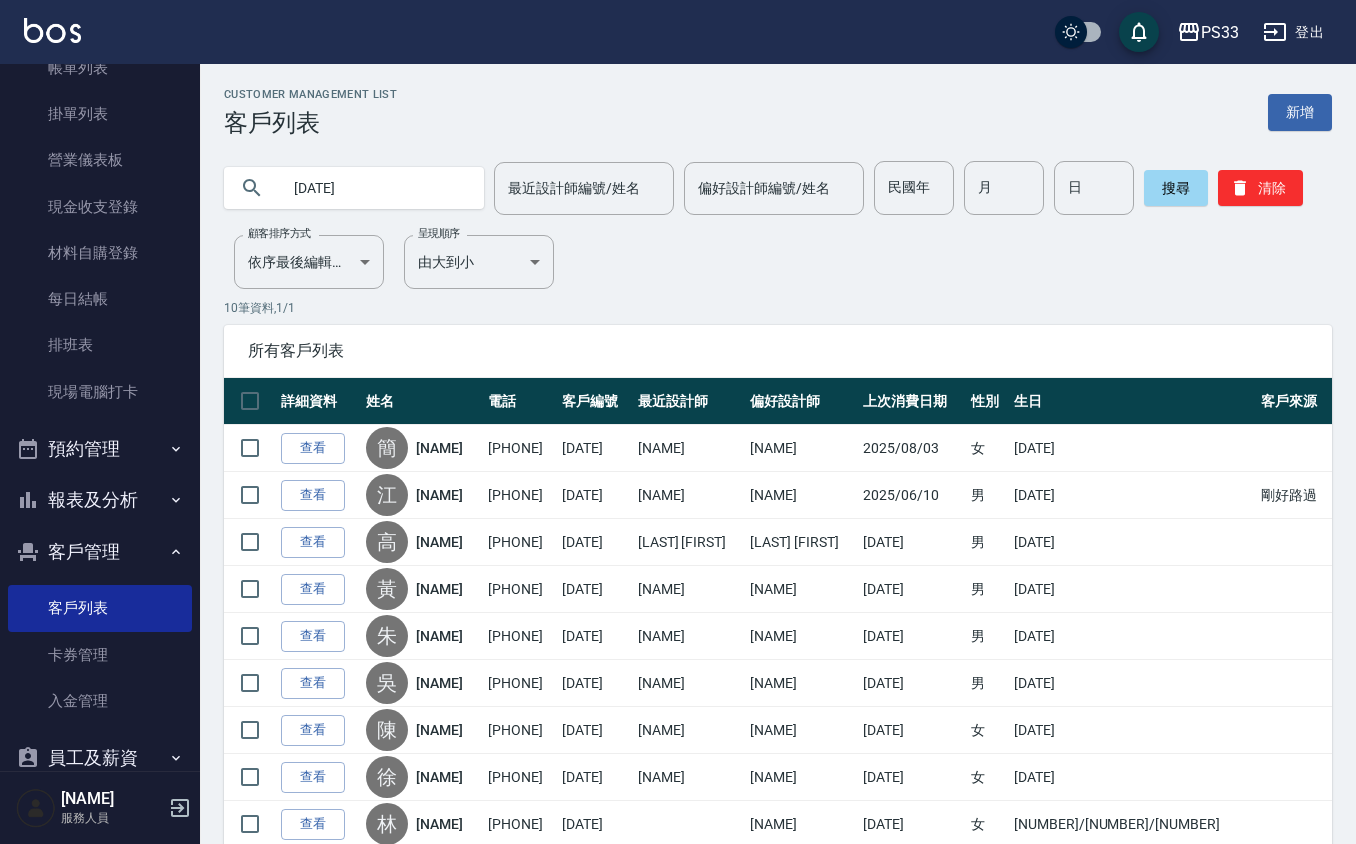 type on "[DATE]" 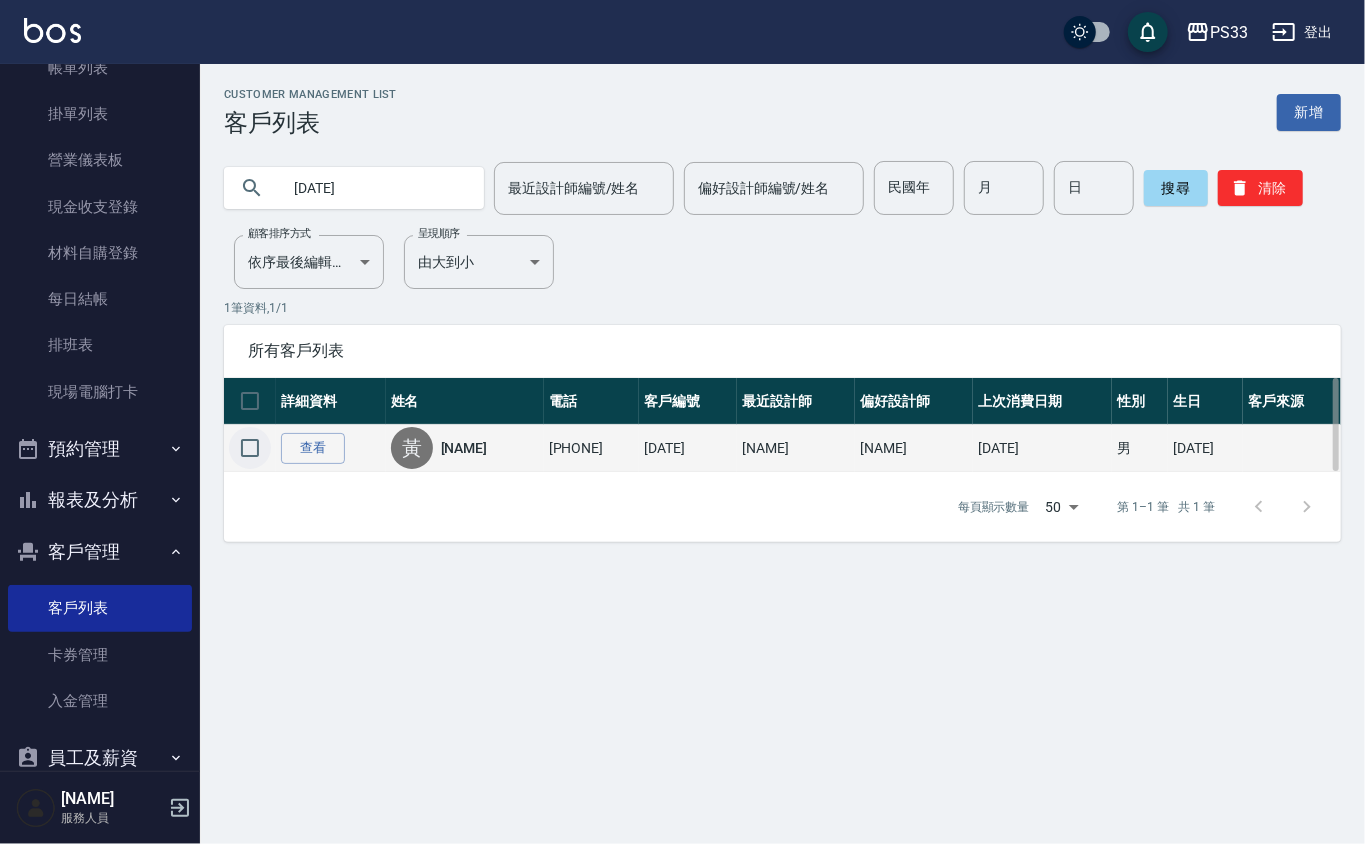 click at bounding box center [250, 448] 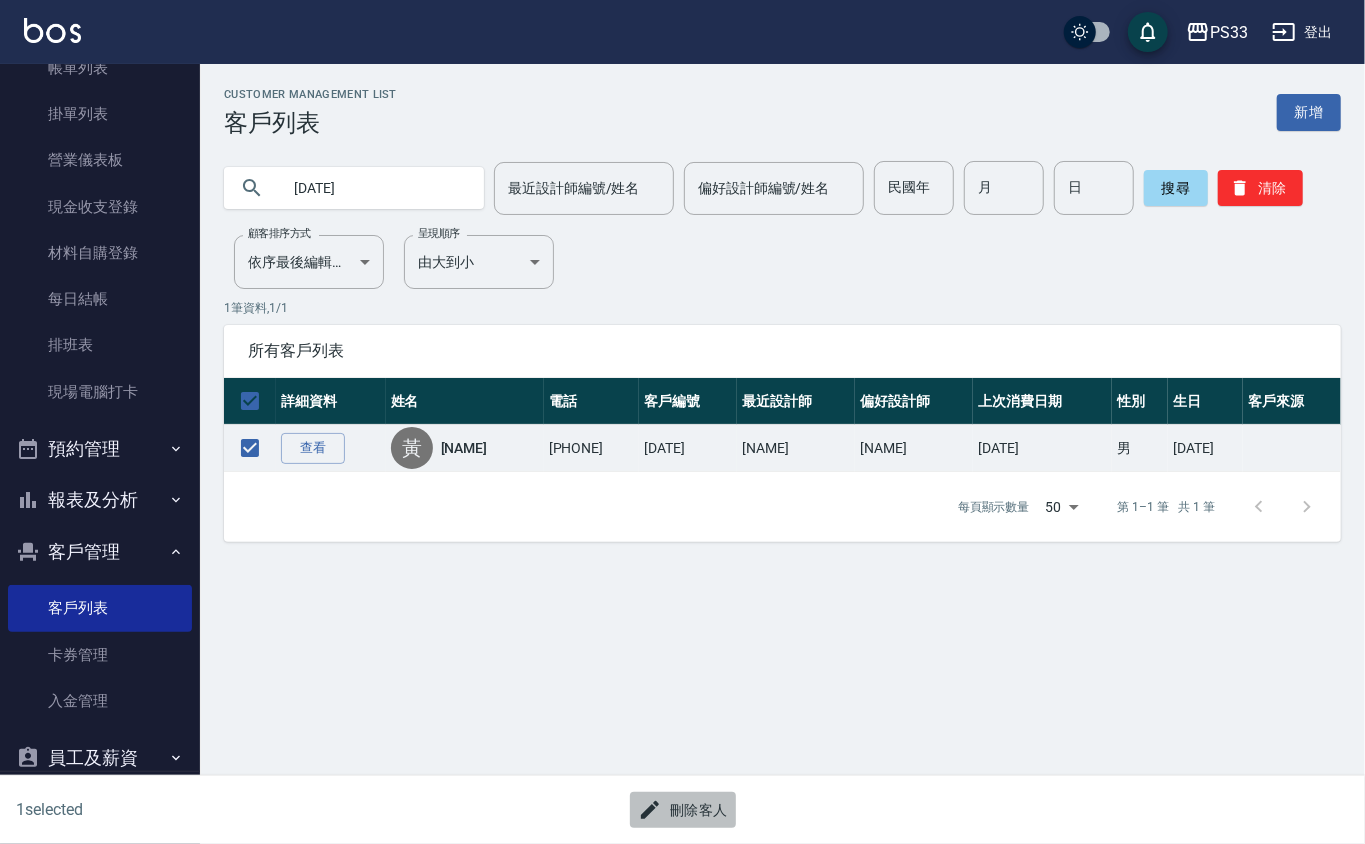 click on "刪除客人" at bounding box center [683, 810] 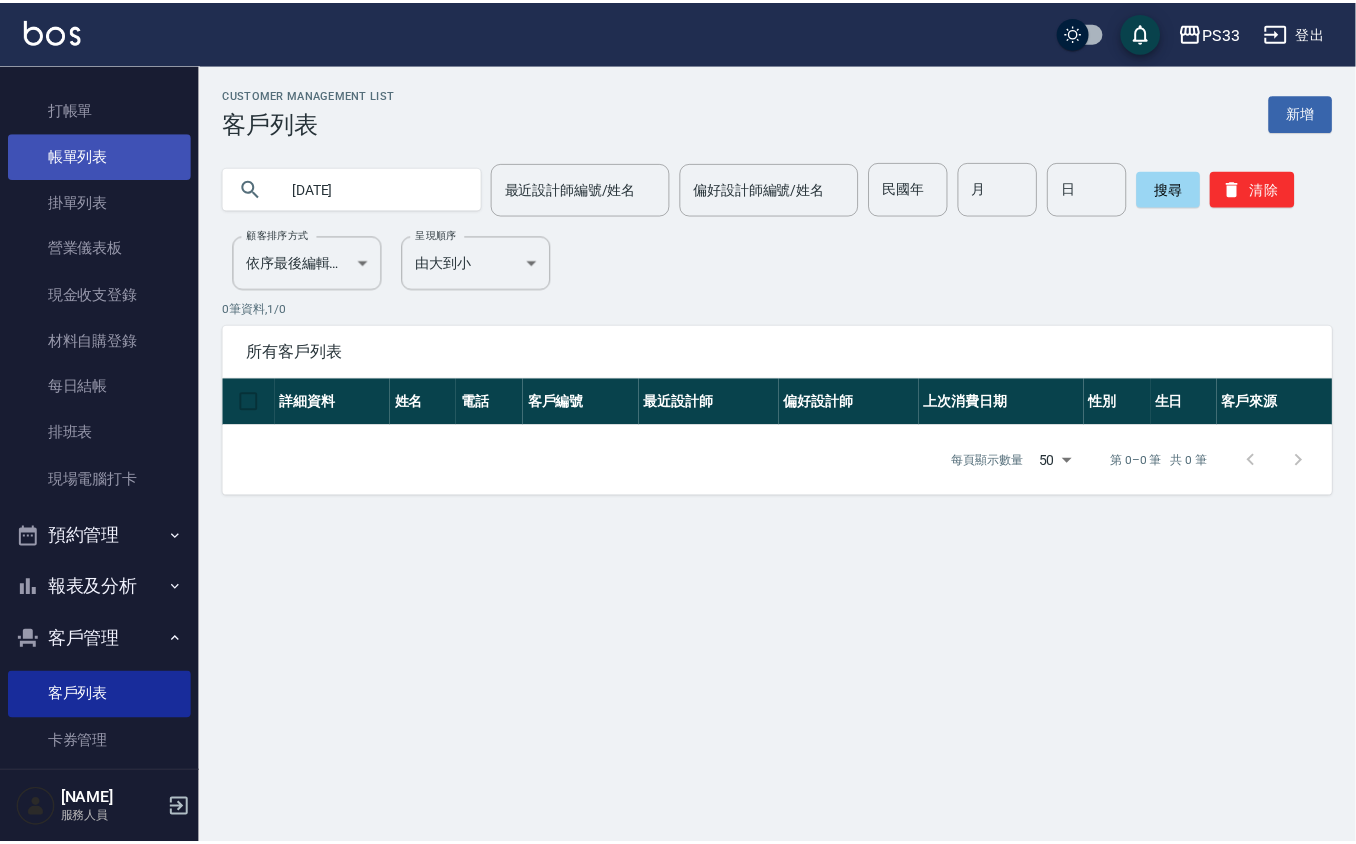 scroll, scrollTop: 0, scrollLeft: 0, axis: both 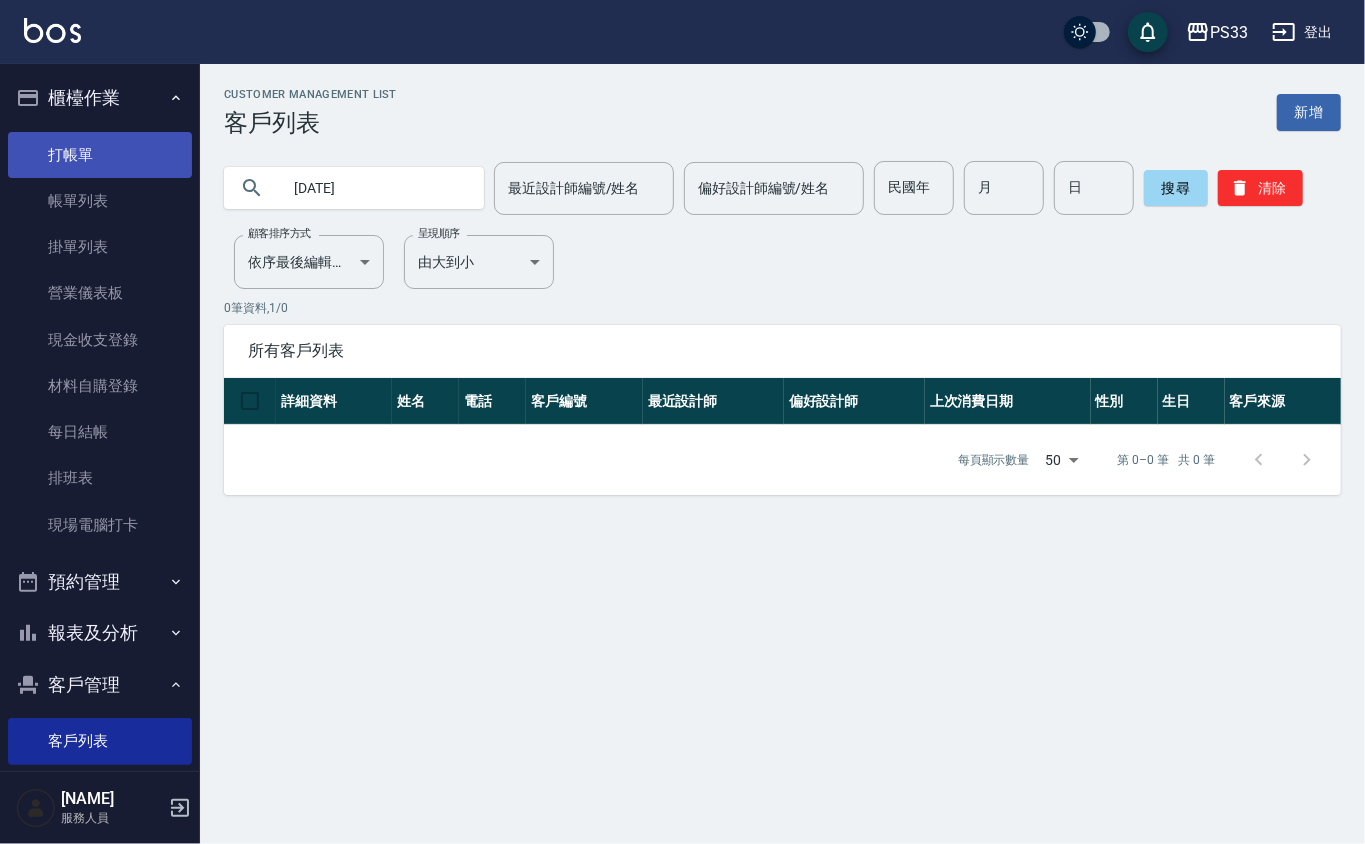 click on "打帳單" at bounding box center (100, 155) 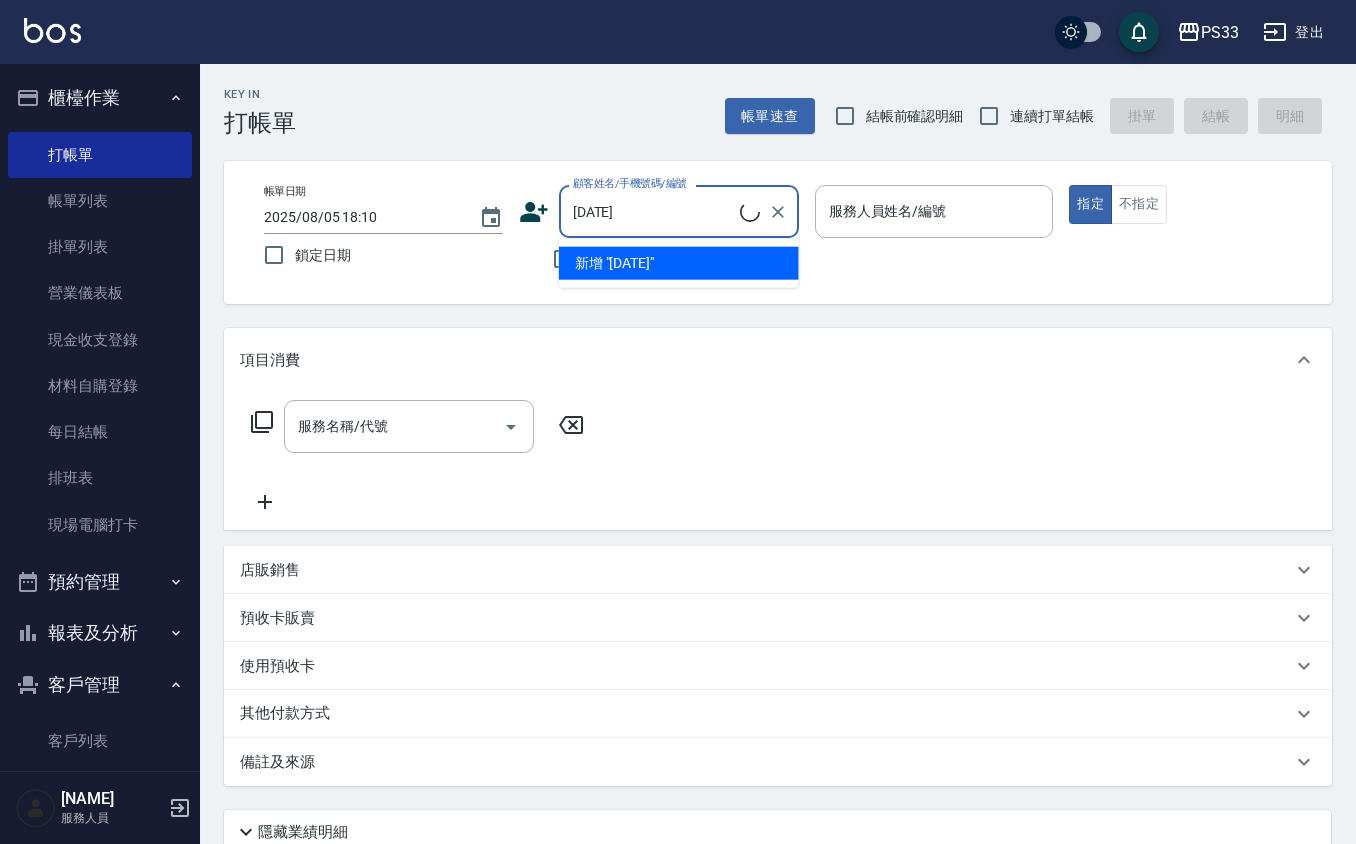 type on "[NAME]/[PHONE]/[DATE]" 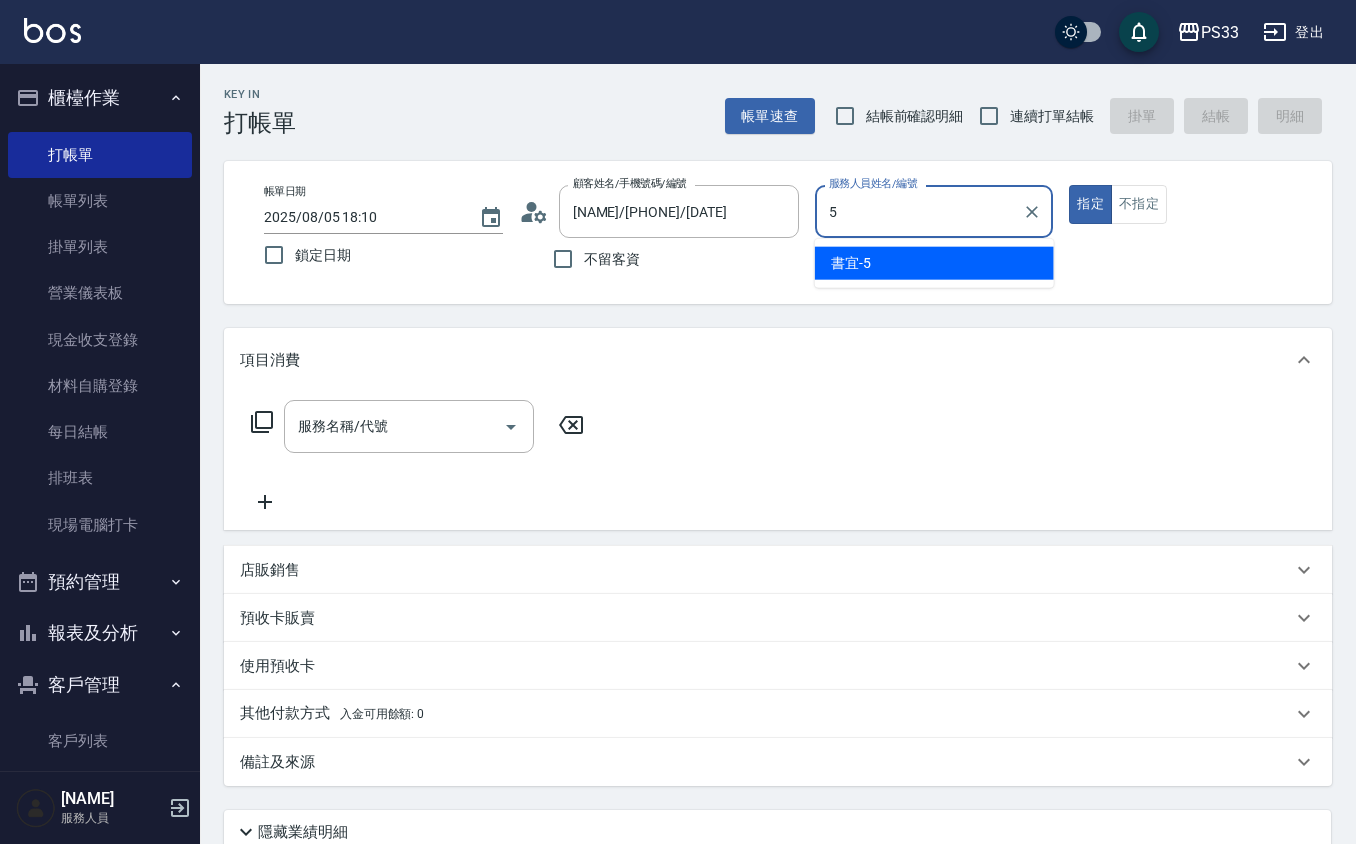 type on "[NAME]-[NUMBER]" 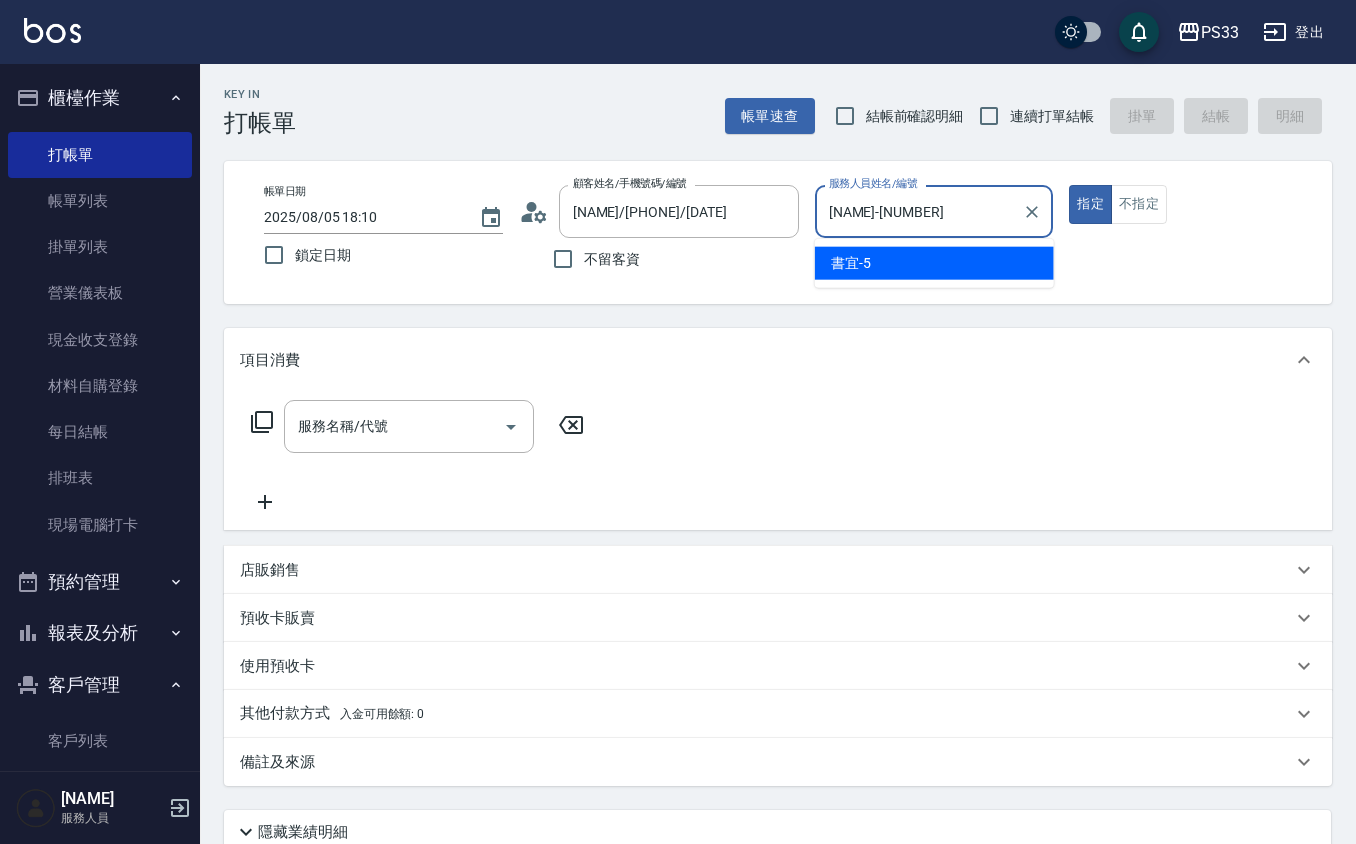 type on "true" 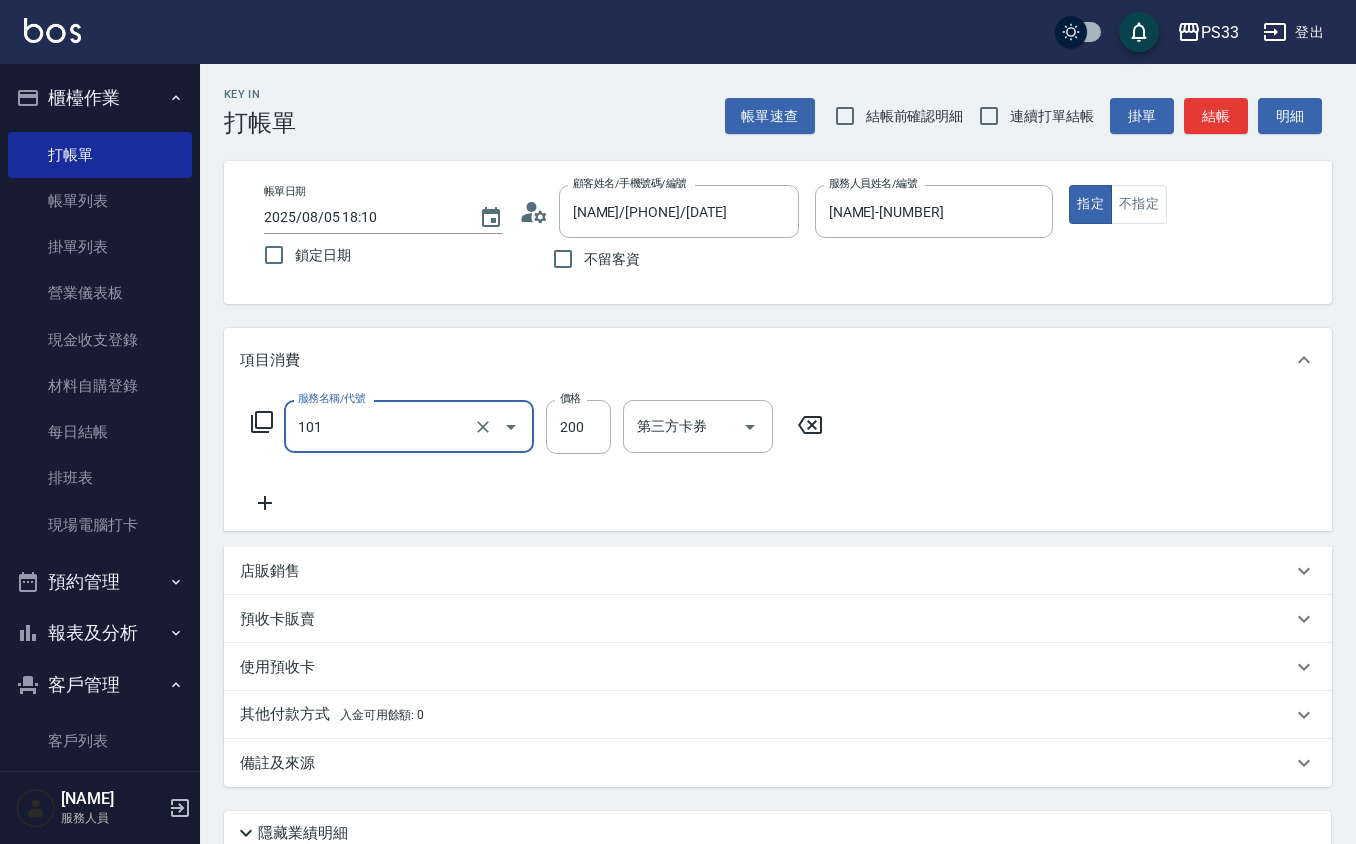 type on "洗髮(101)" 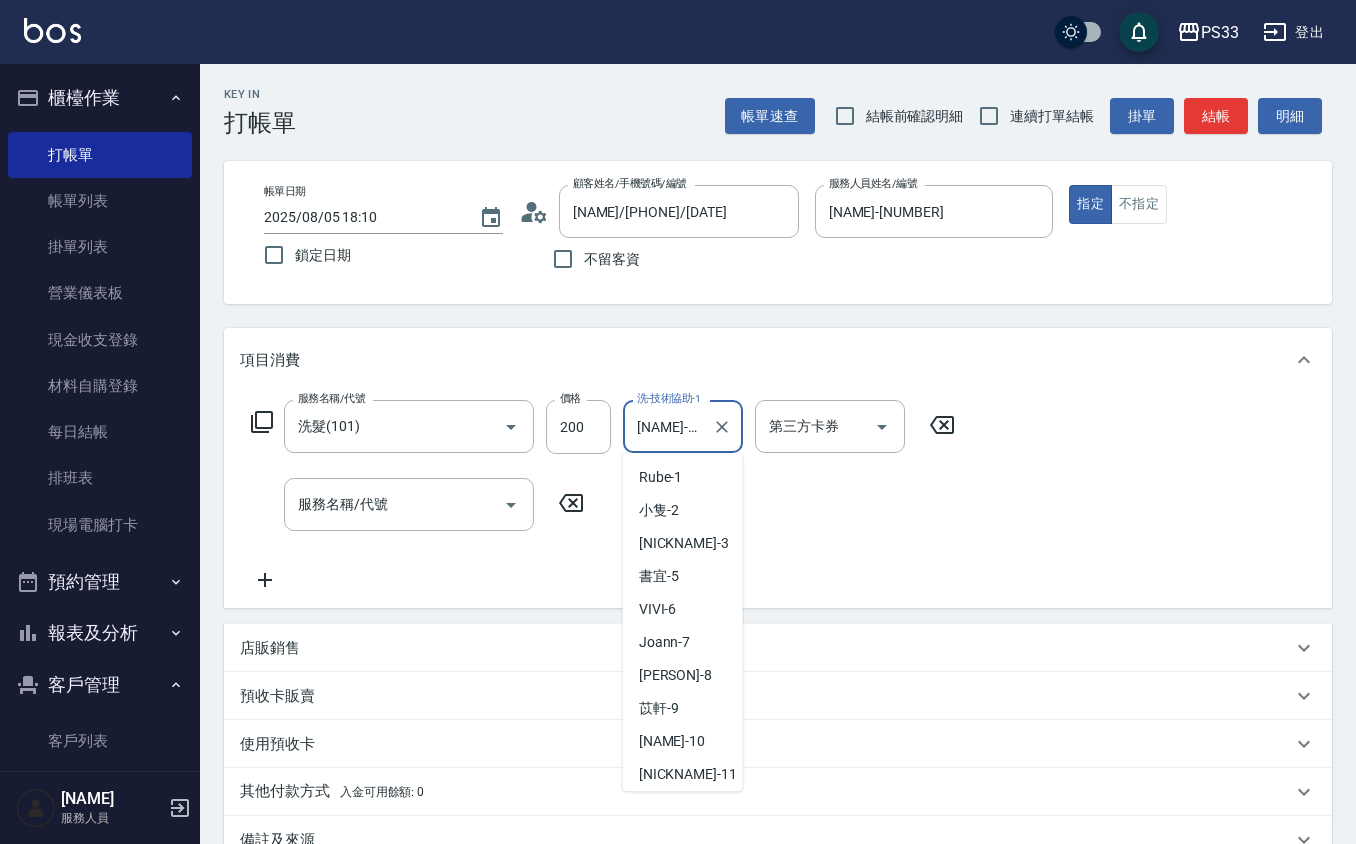 click on "[NAME]-[AGE]" at bounding box center (668, 426) 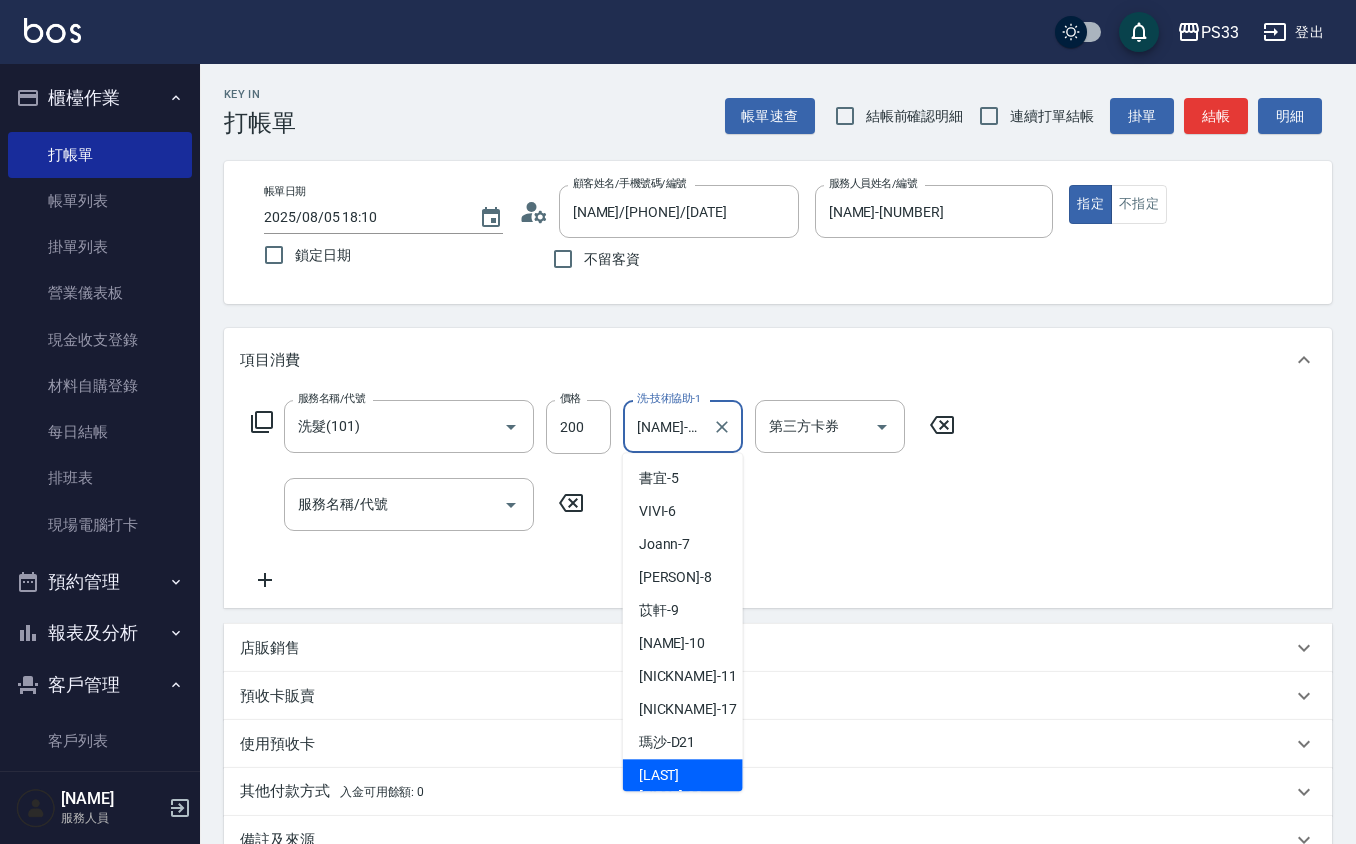 click on "[NAME]-[AGE]" at bounding box center [668, 426] 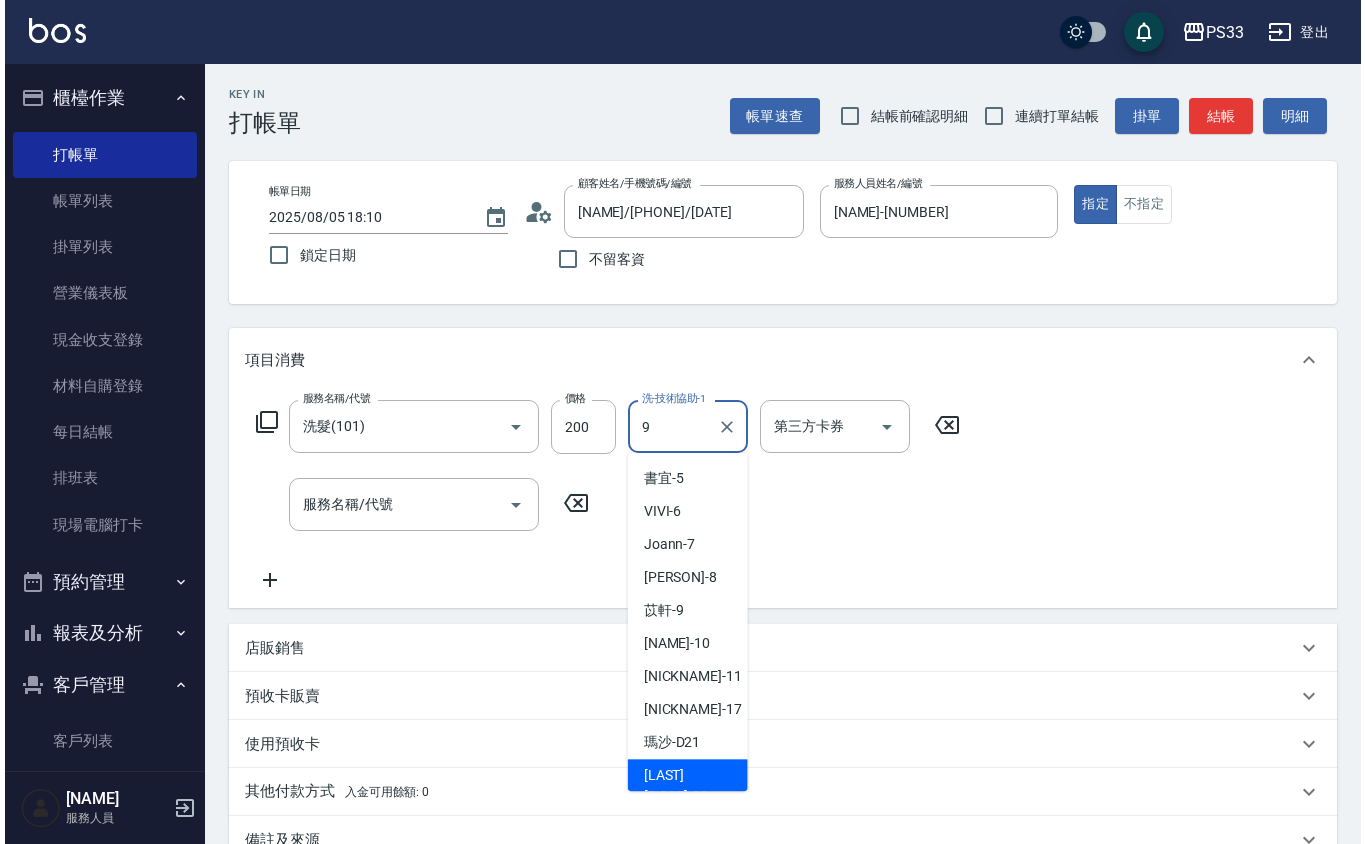 scroll, scrollTop: 0, scrollLeft: 0, axis: both 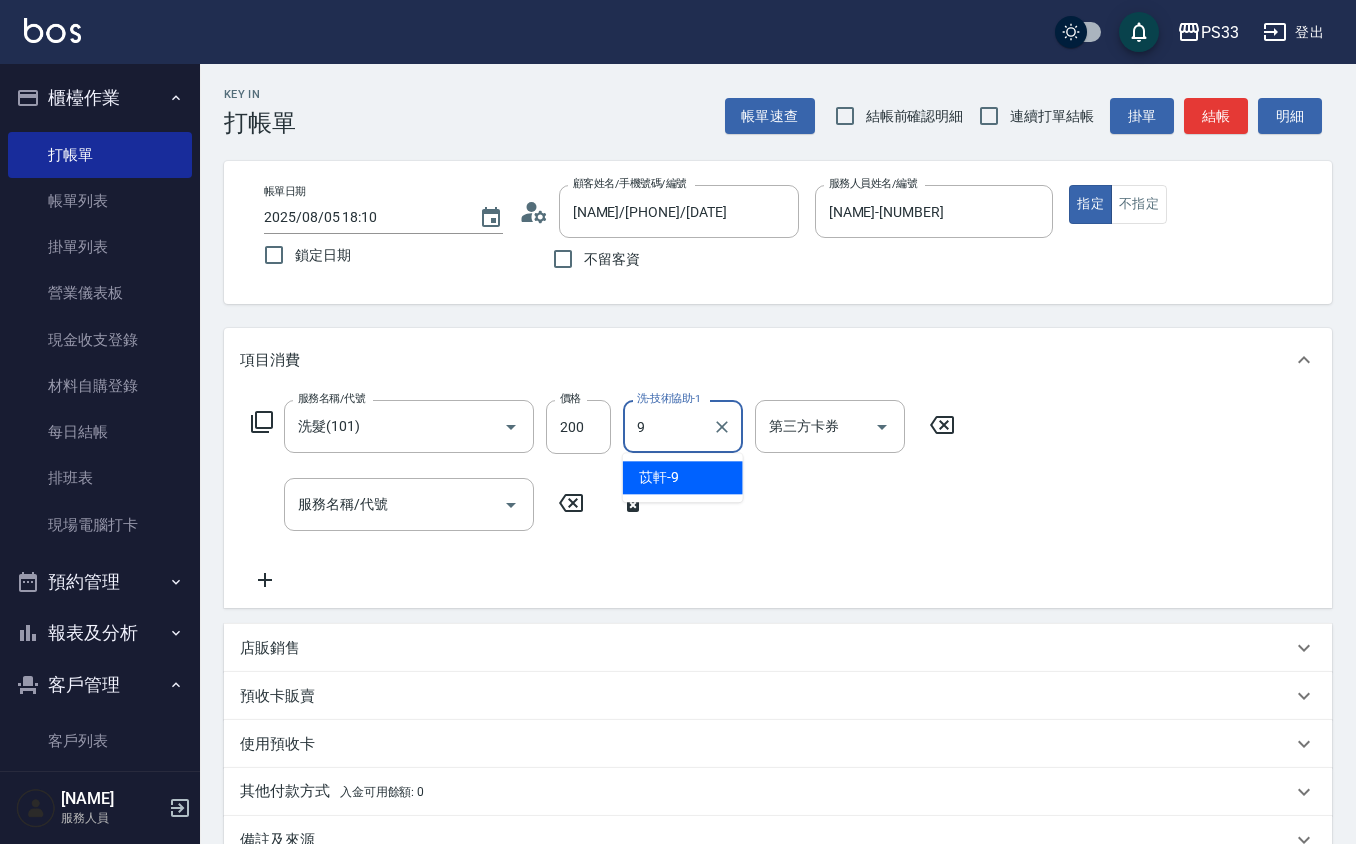 type on "[NAME]-[NUMBER]" 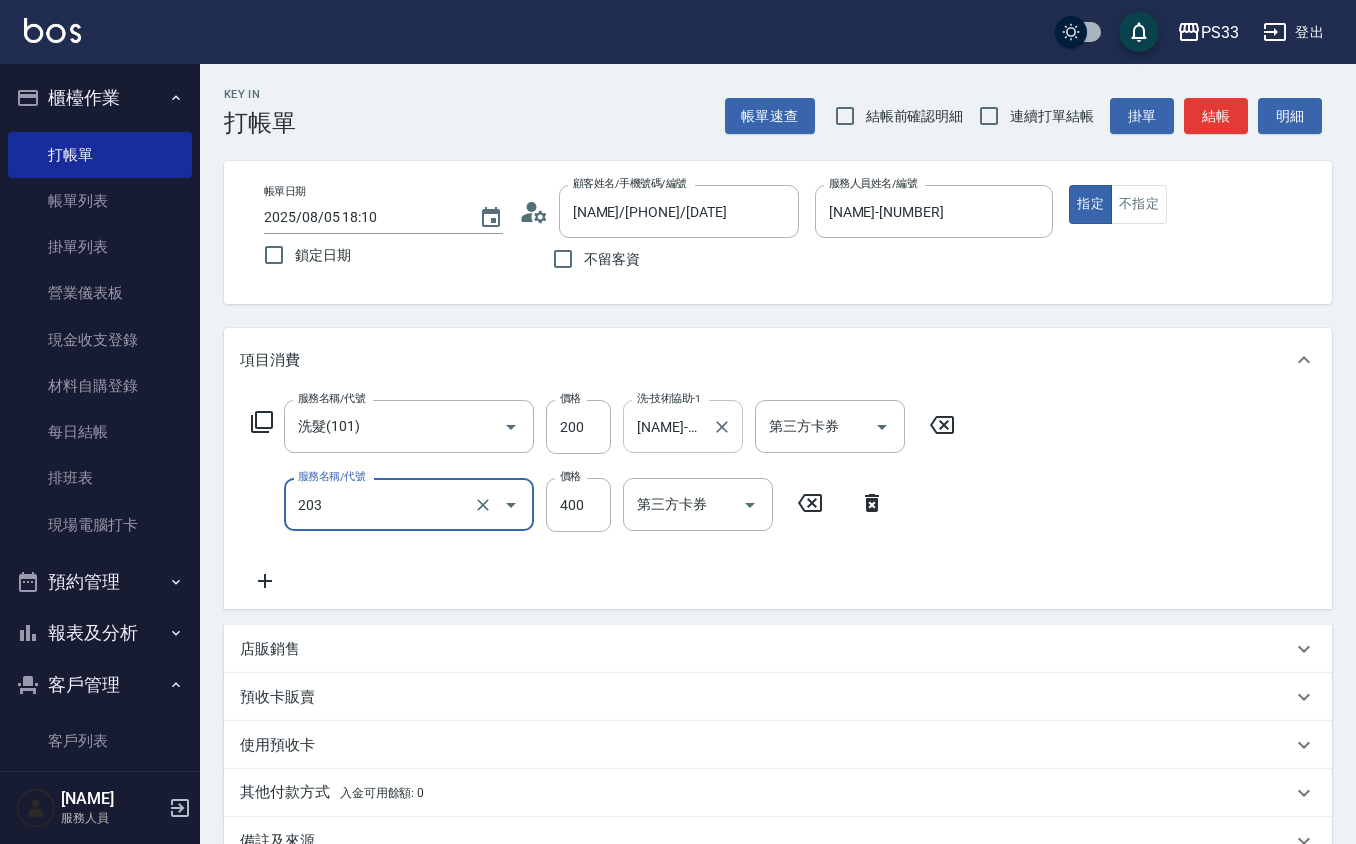 type on "指定單剪(203)" 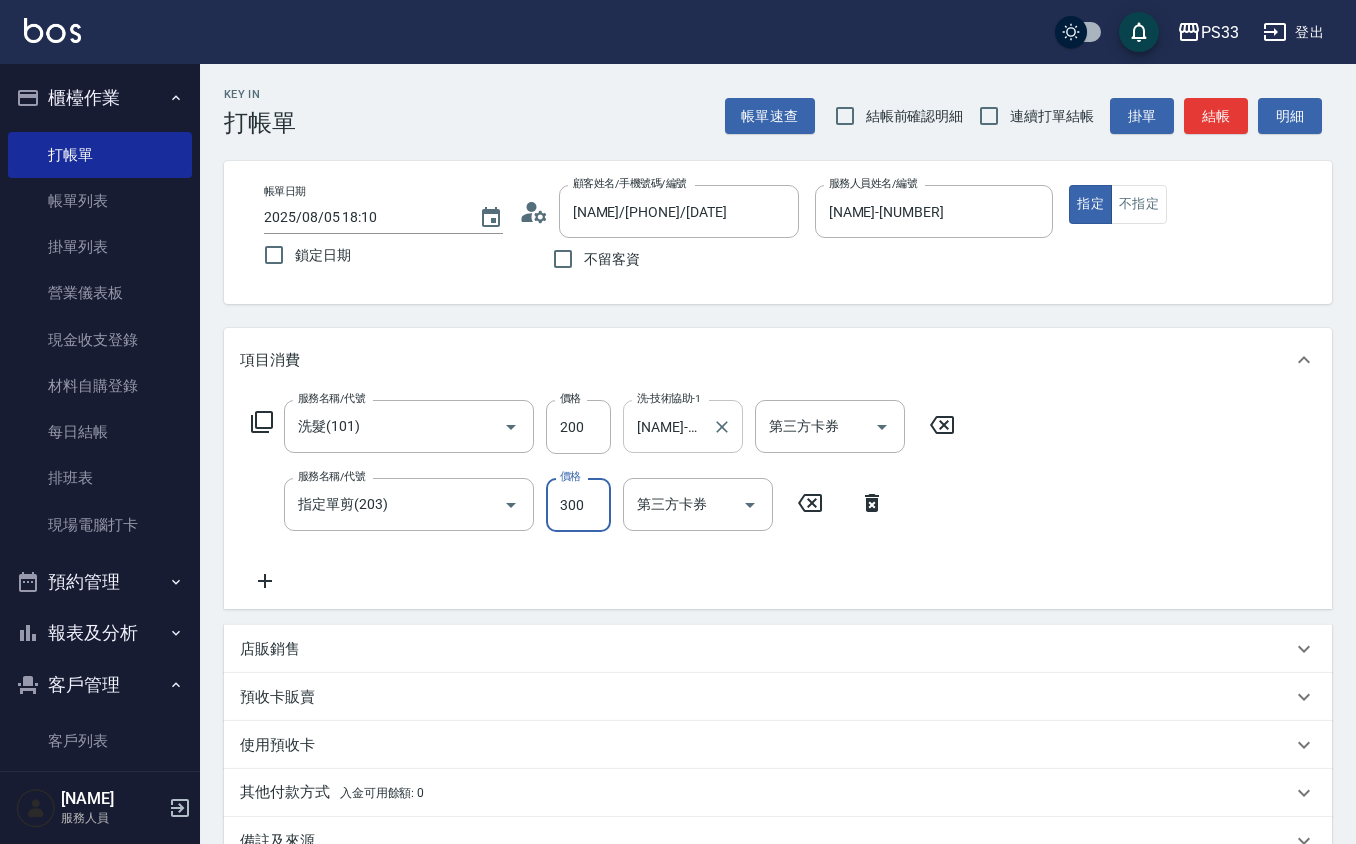 type on "300" 